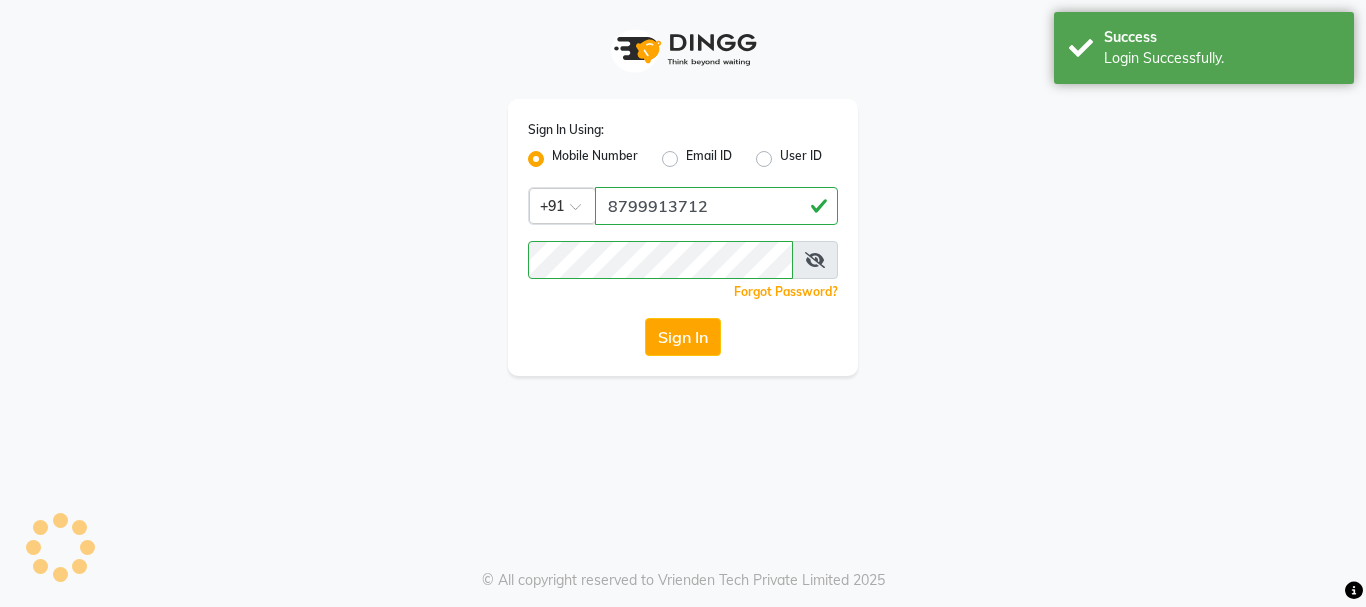 scroll, scrollTop: 0, scrollLeft: 0, axis: both 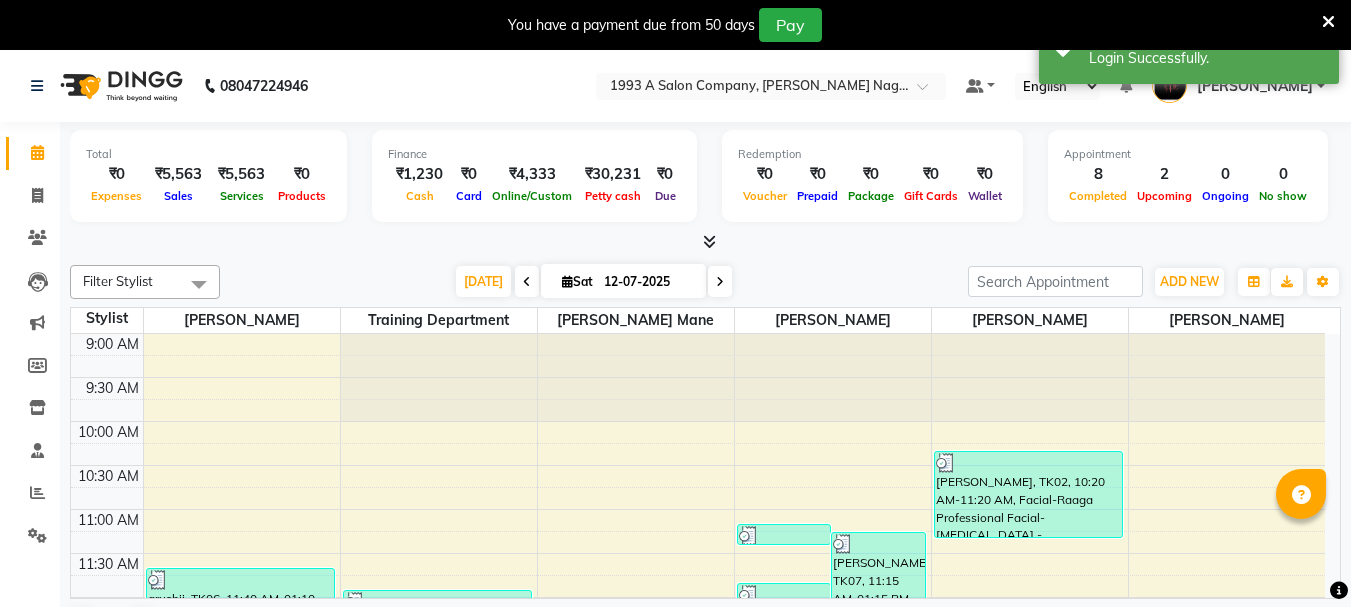 click at bounding box center [709, 241] 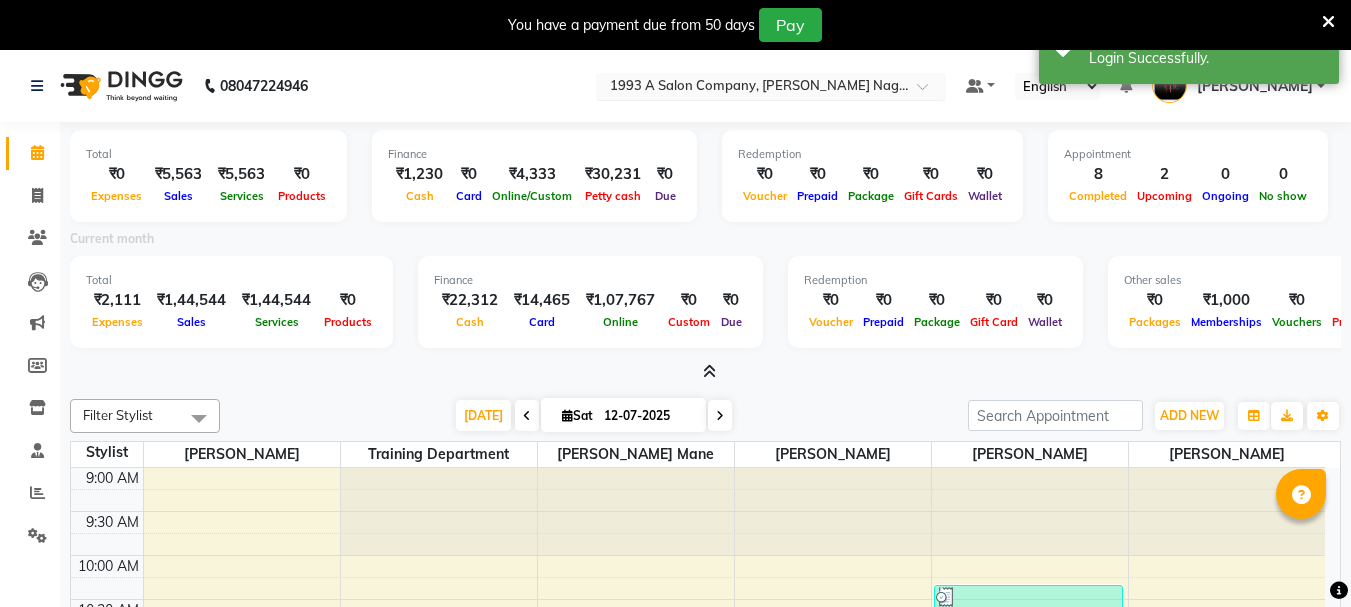 click at bounding box center (751, 88) 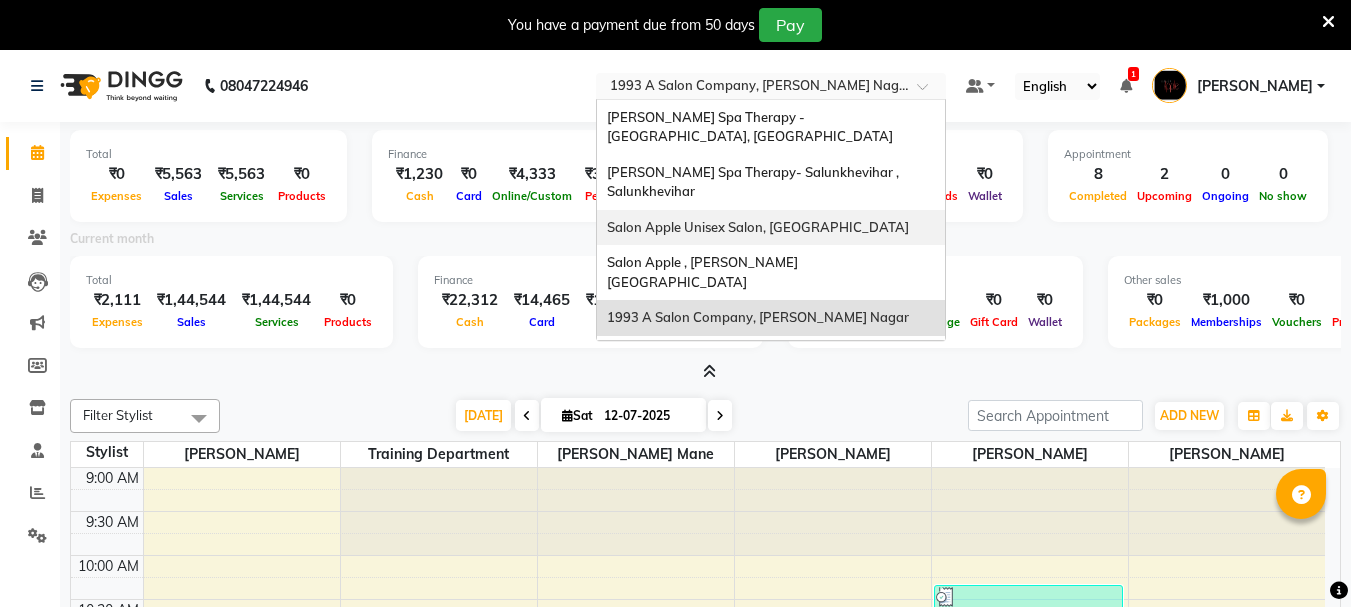 click on "Salon Apple Unisex Salon, [GEOGRAPHIC_DATA]" at bounding box center (758, 227) 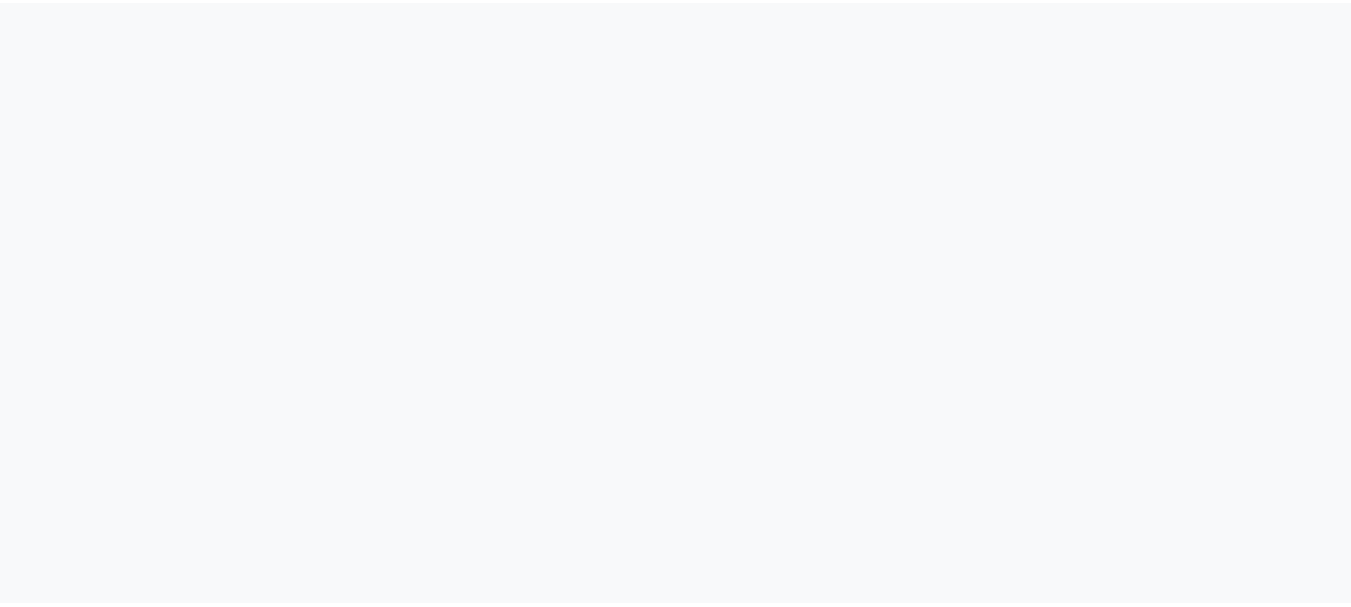 scroll, scrollTop: 0, scrollLeft: 0, axis: both 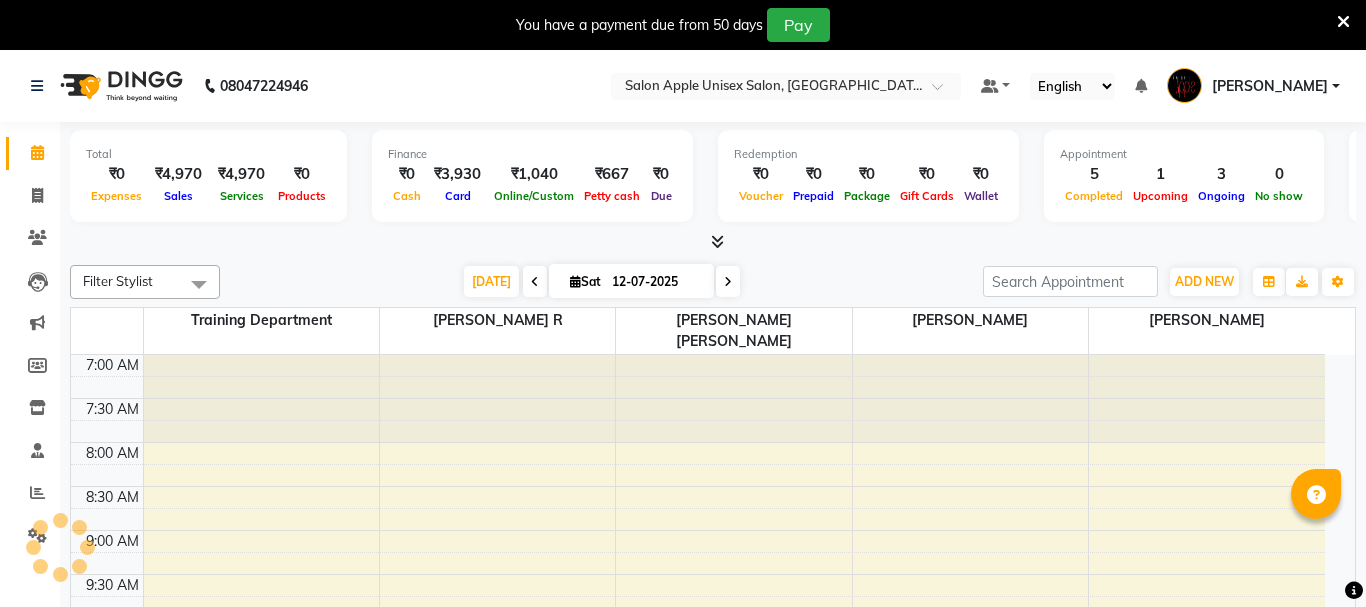 select on "en" 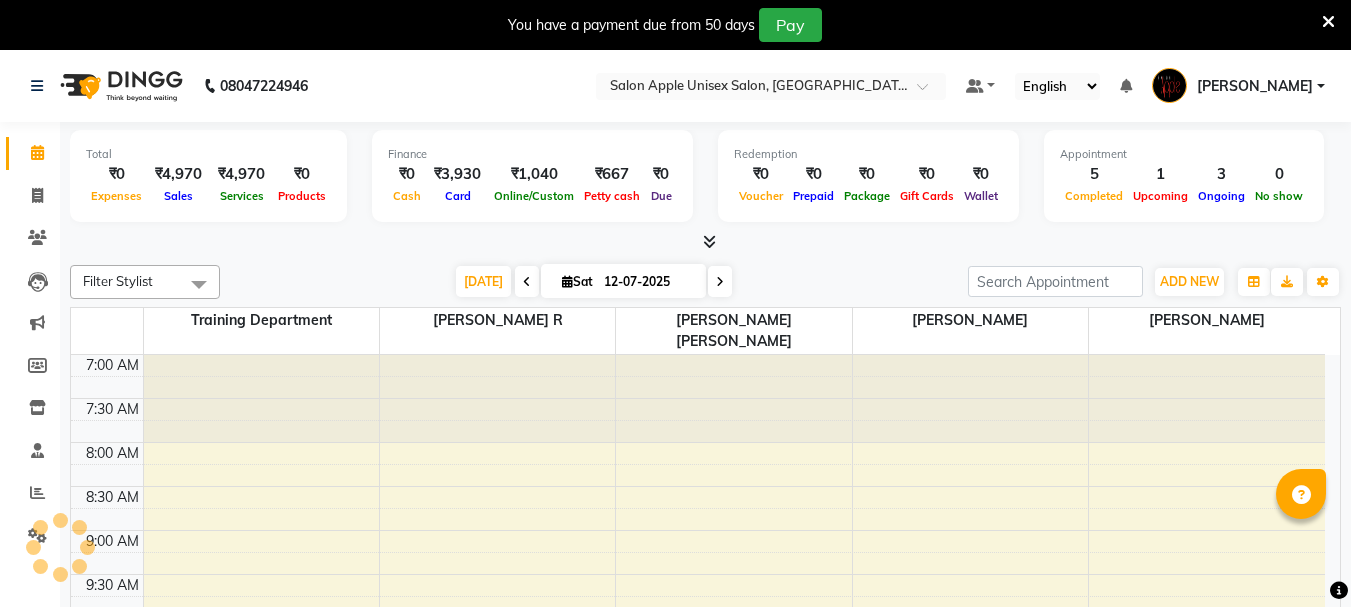 scroll, scrollTop: 0, scrollLeft: 0, axis: both 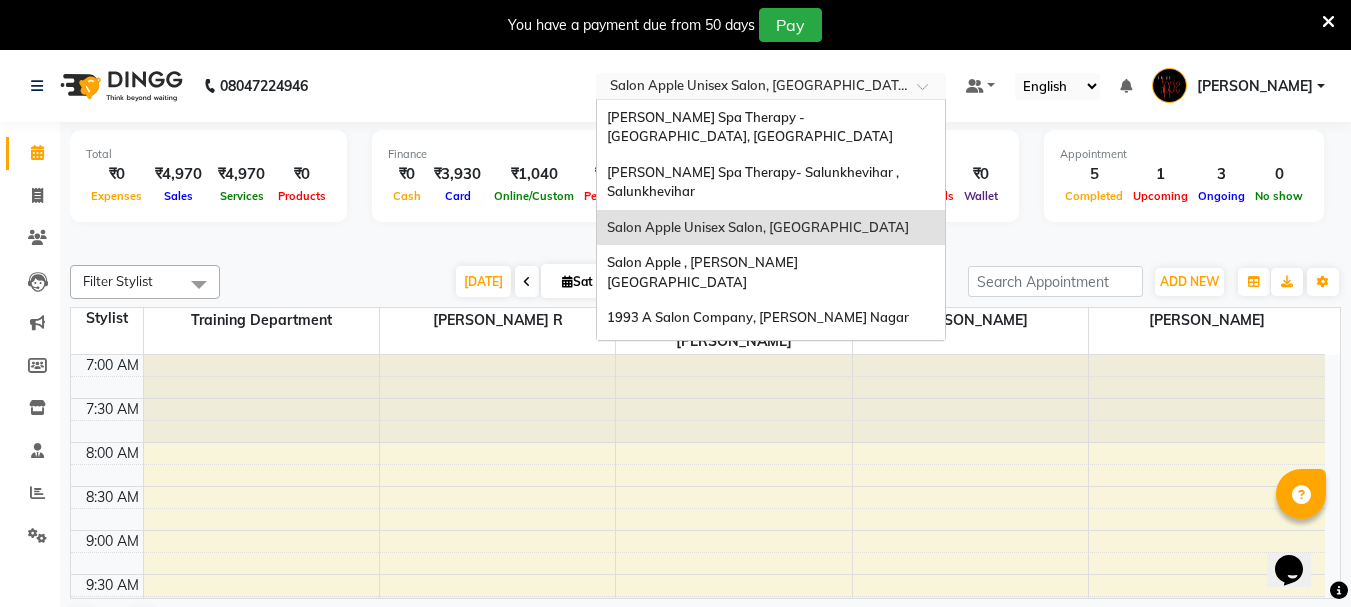 click at bounding box center (751, 88) 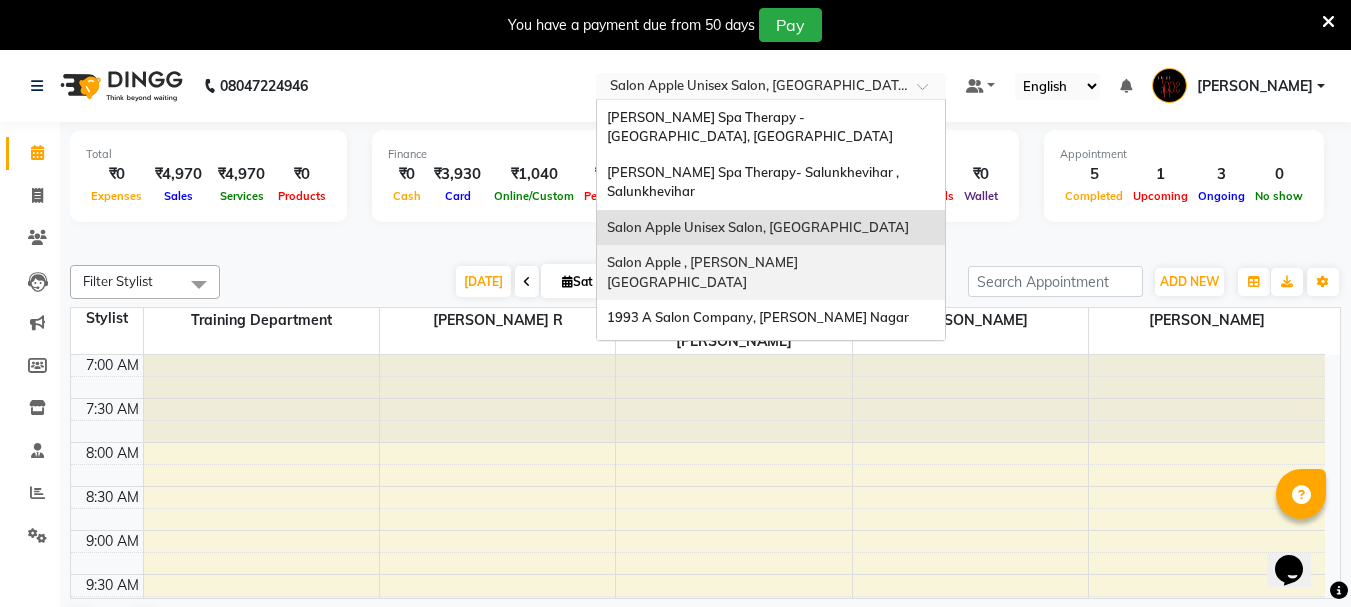 click on "Salon Apple , [PERSON_NAME][GEOGRAPHIC_DATA]" at bounding box center [771, 272] 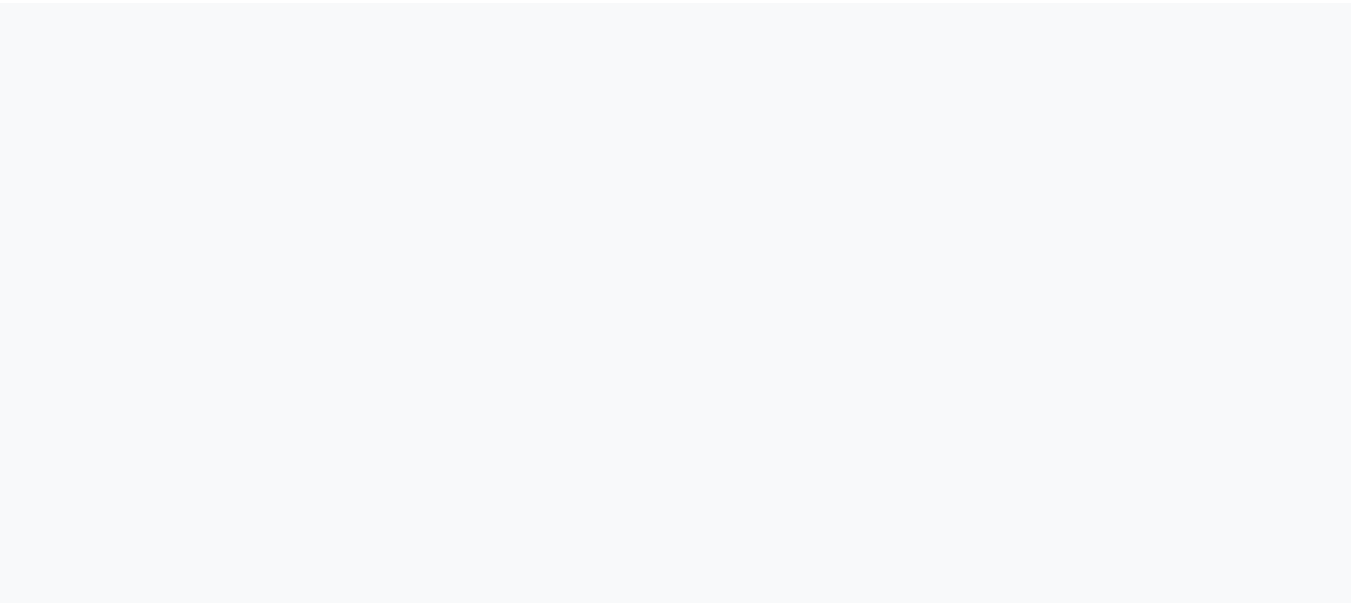 scroll, scrollTop: 0, scrollLeft: 0, axis: both 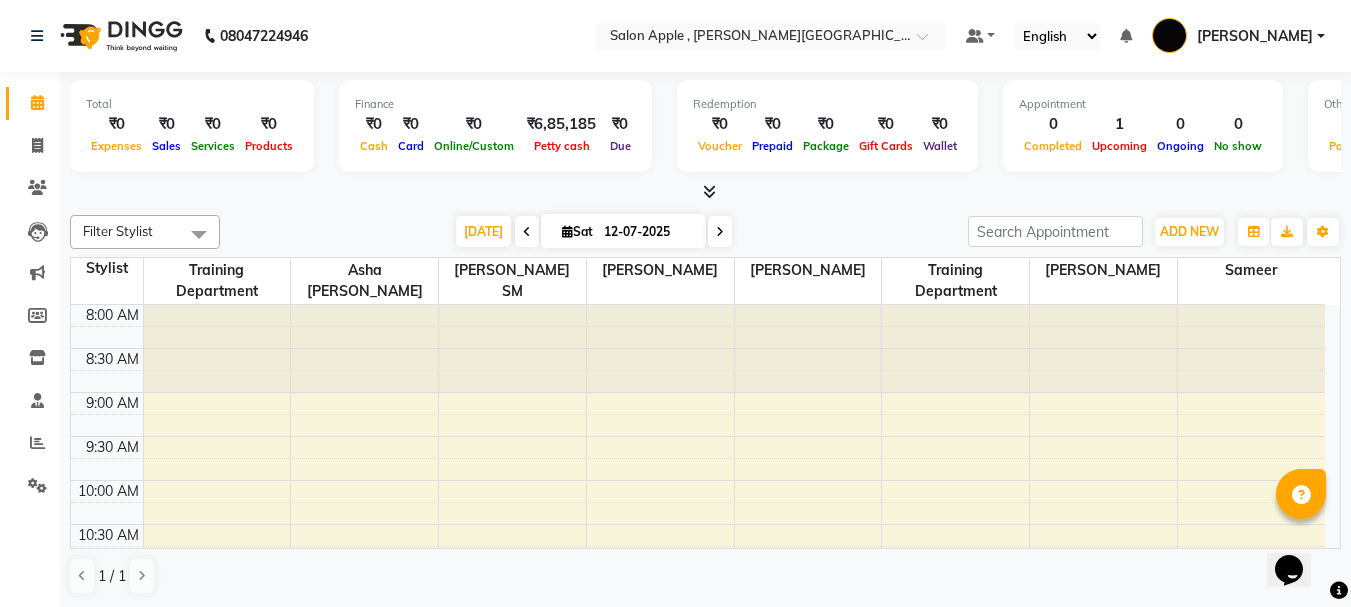 click at bounding box center [709, 191] 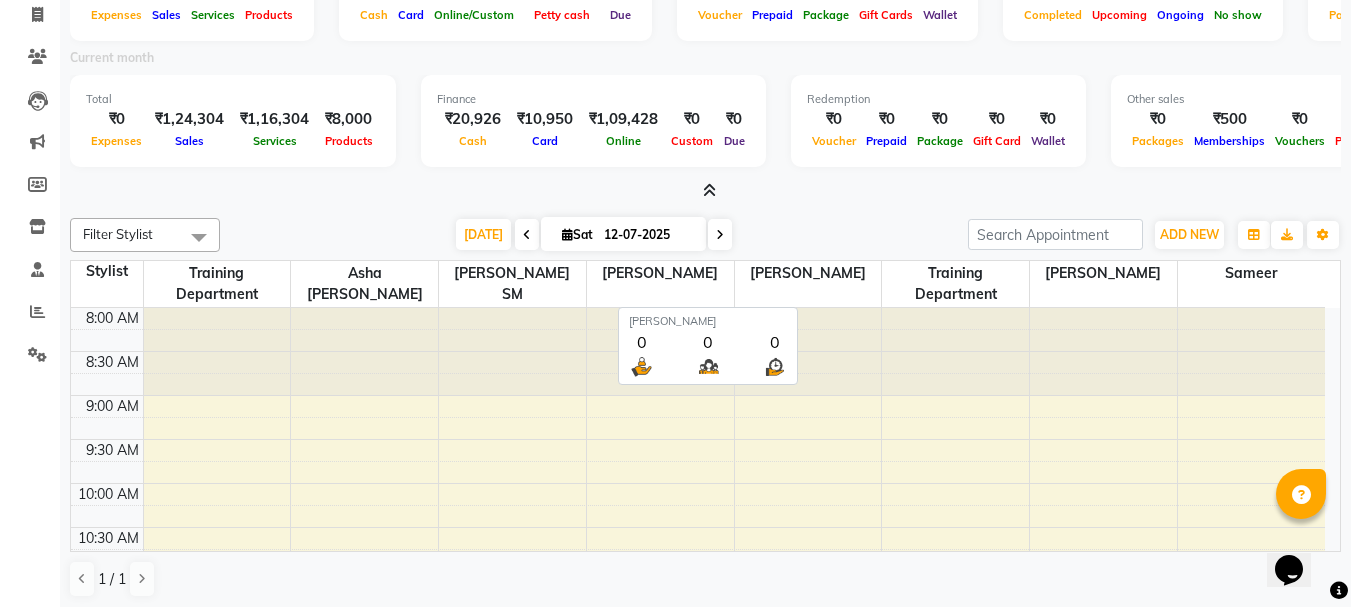 scroll, scrollTop: 135, scrollLeft: 0, axis: vertical 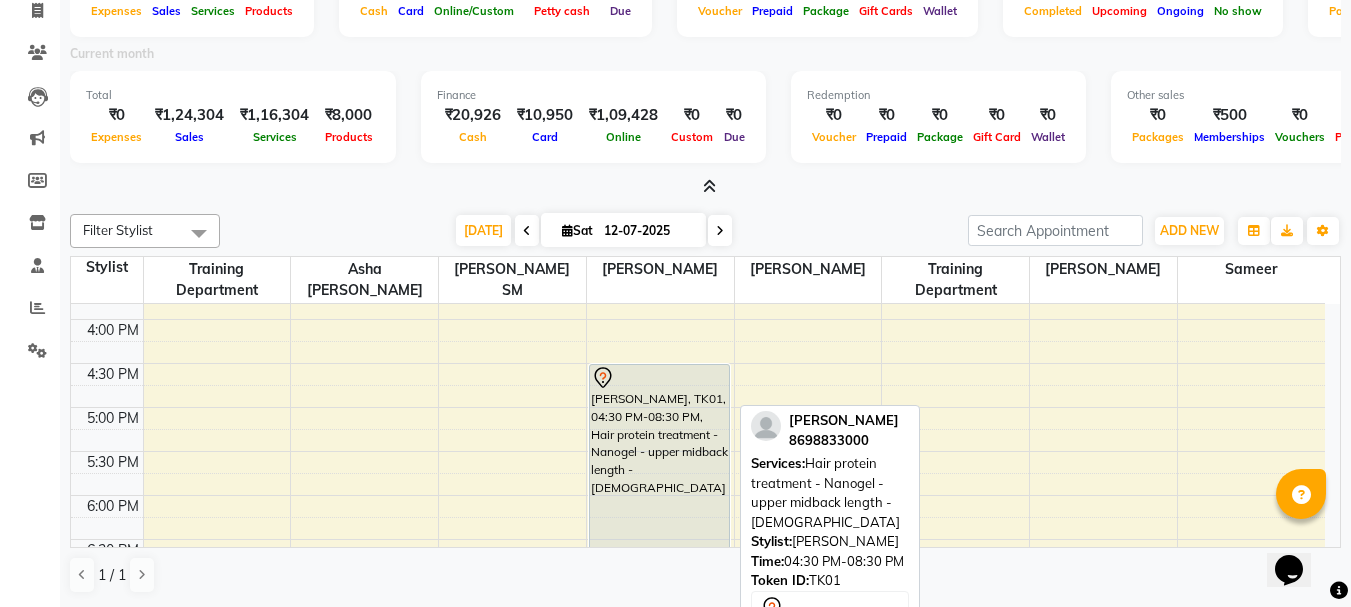 click at bounding box center (659, 378) 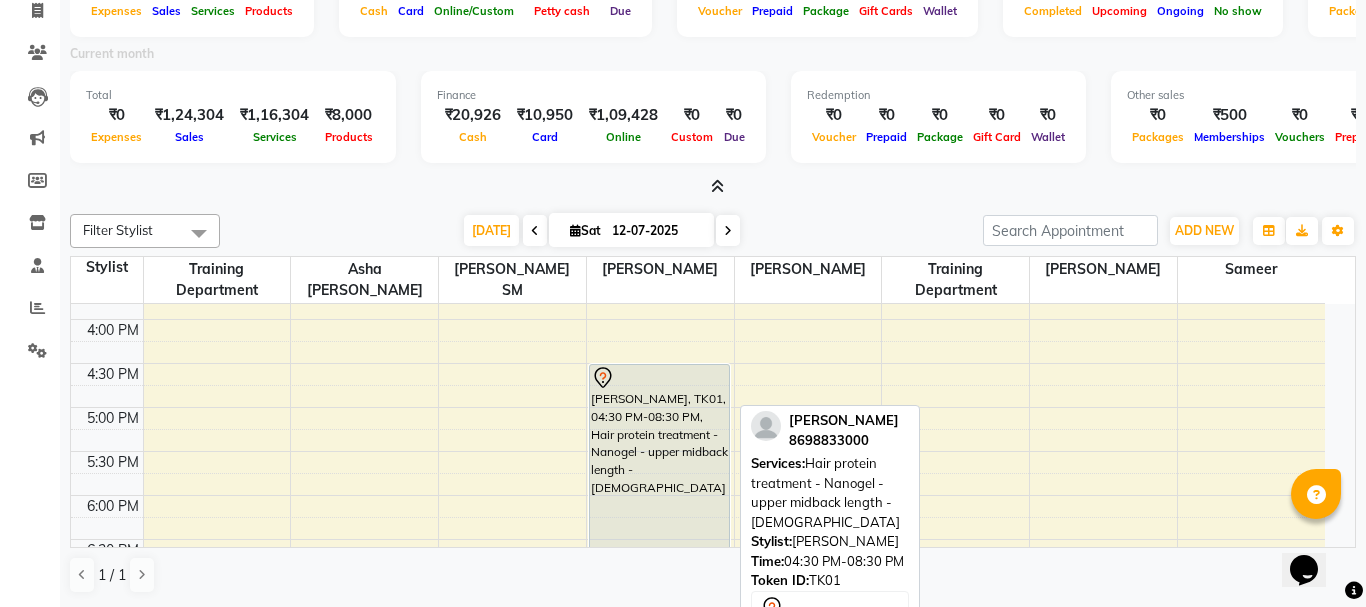 select on "7" 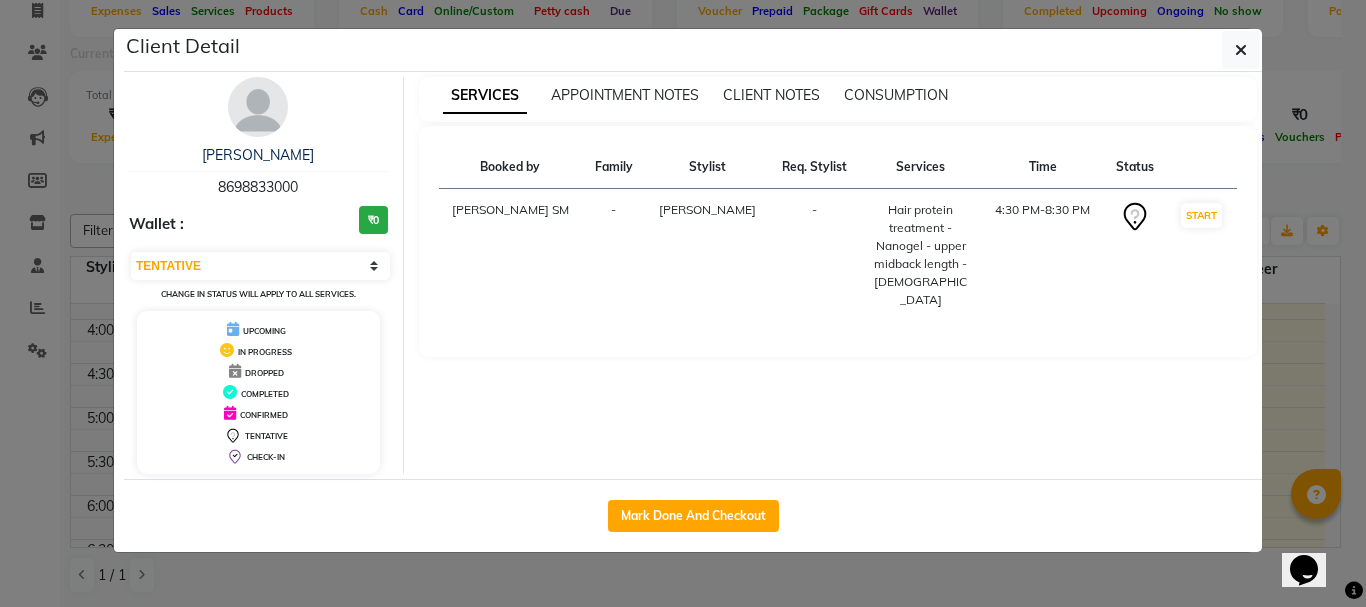click on "8698833000" at bounding box center (258, 187) 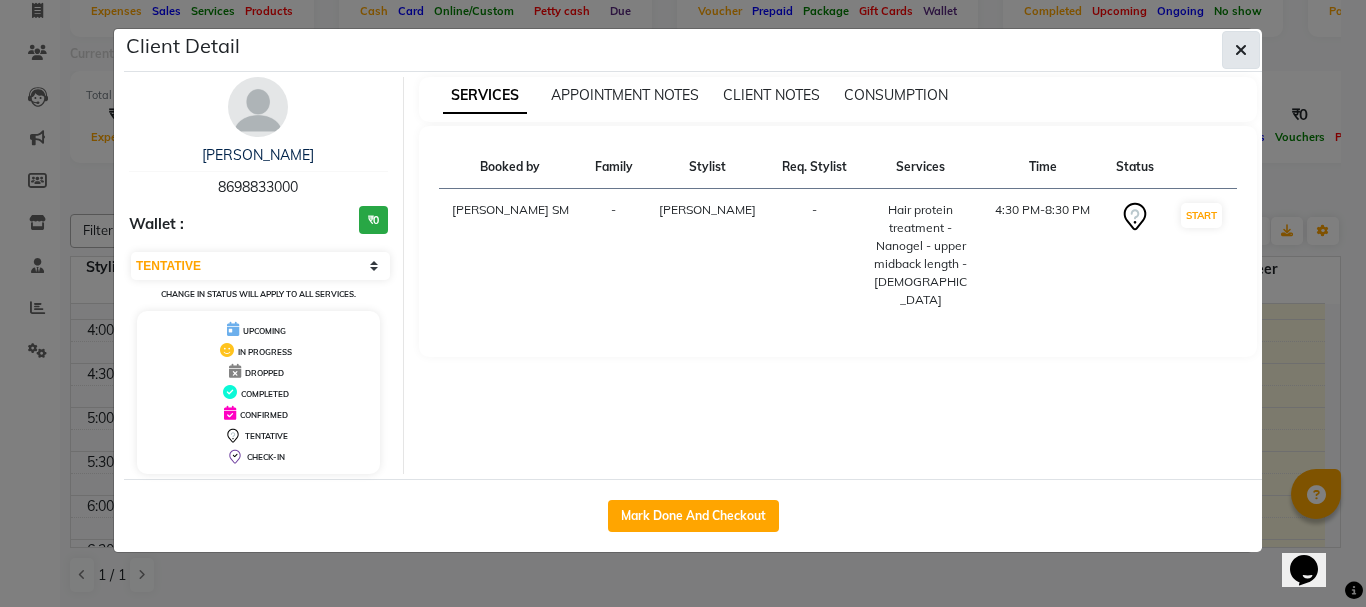 click 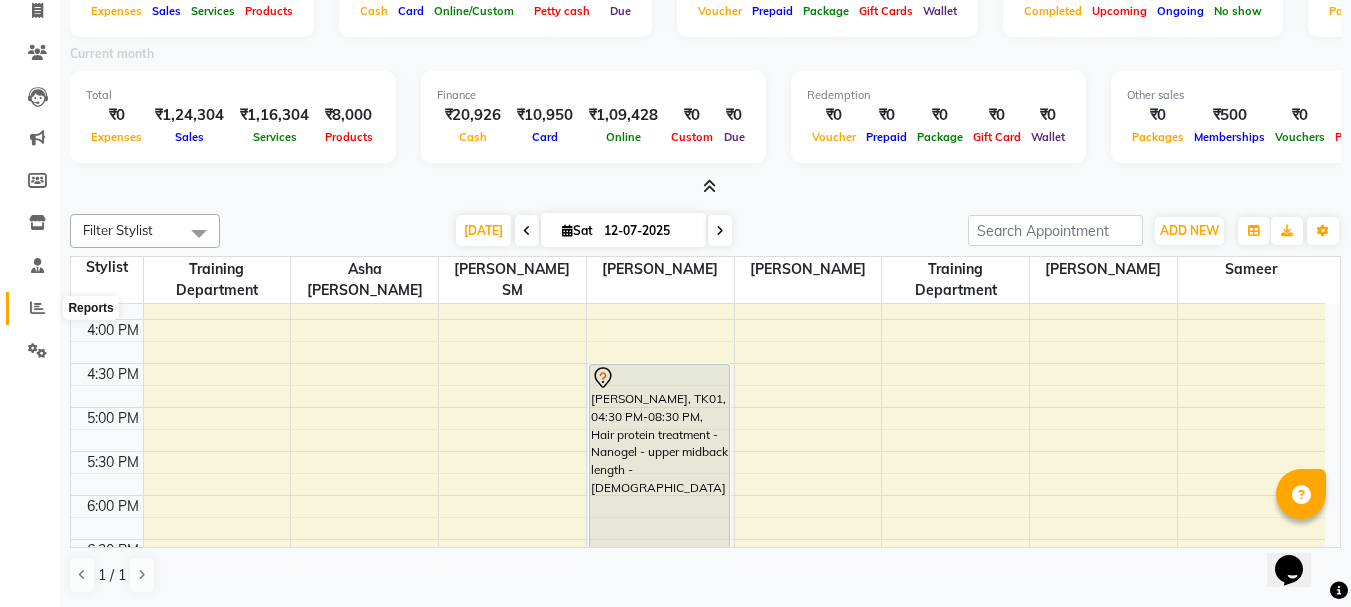 click 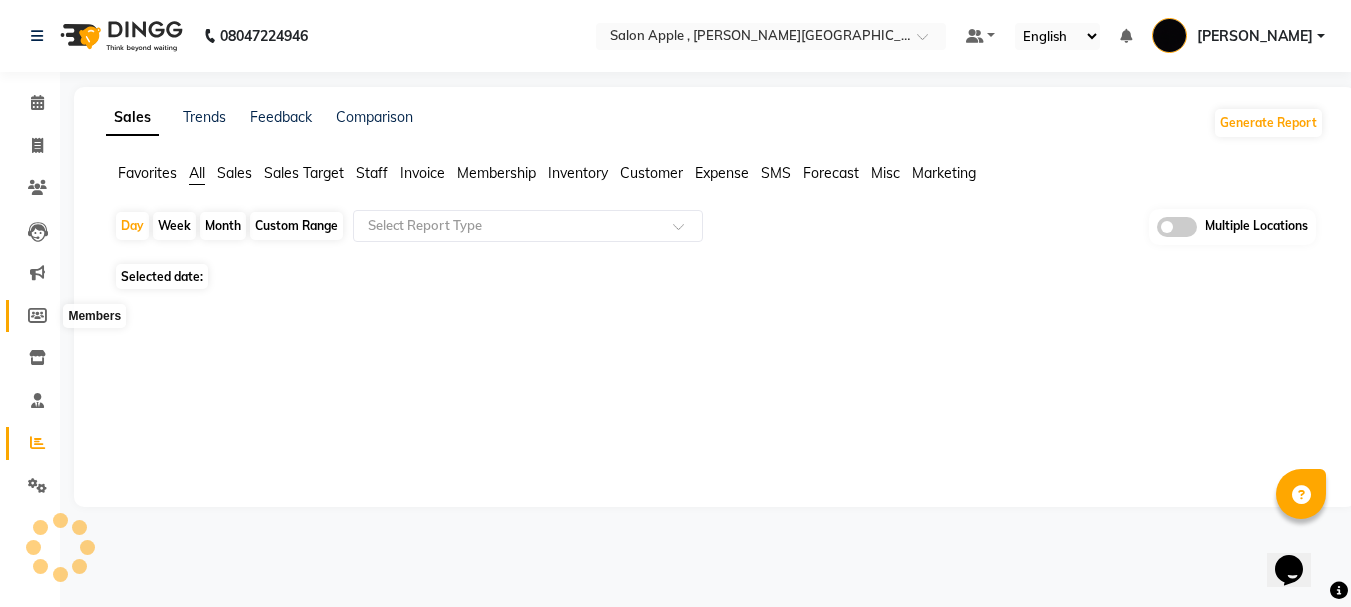 scroll, scrollTop: 0, scrollLeft: 0, axis: both 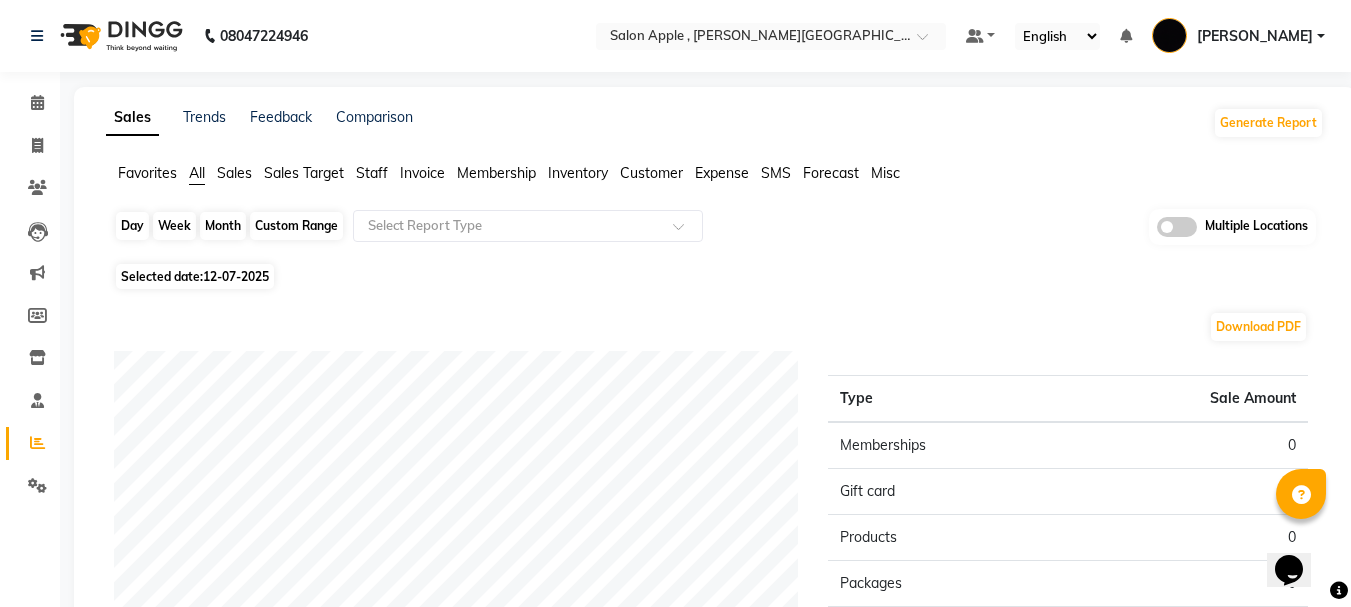click on "Day" 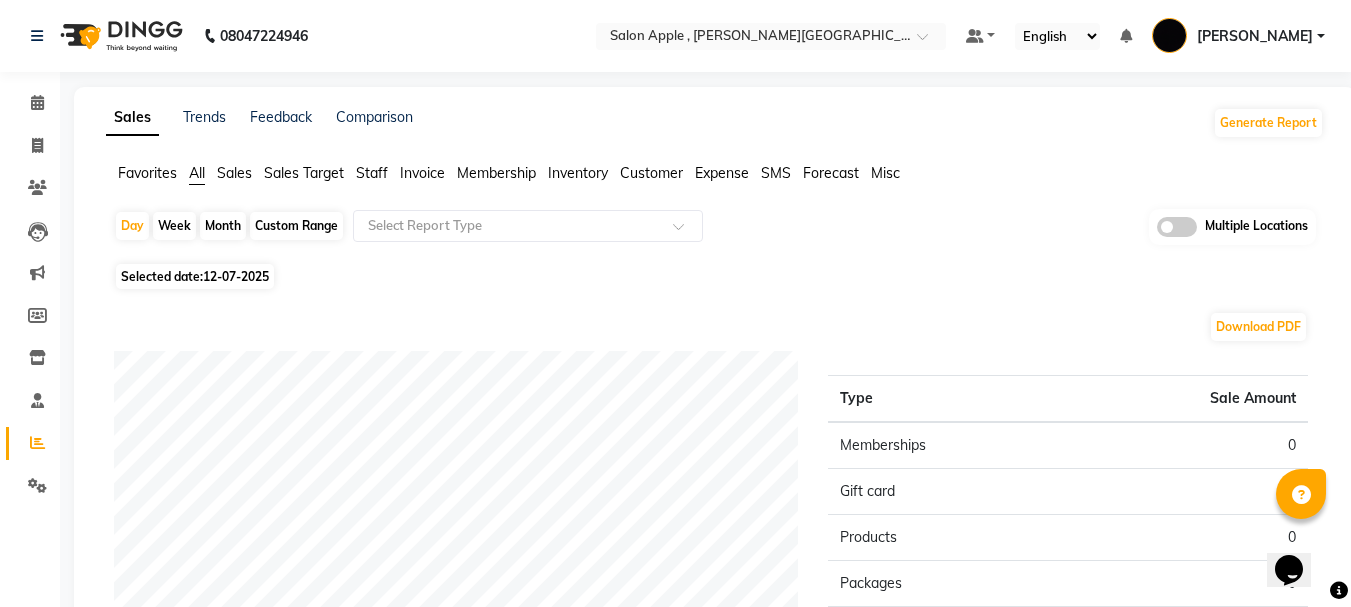 select on "7" 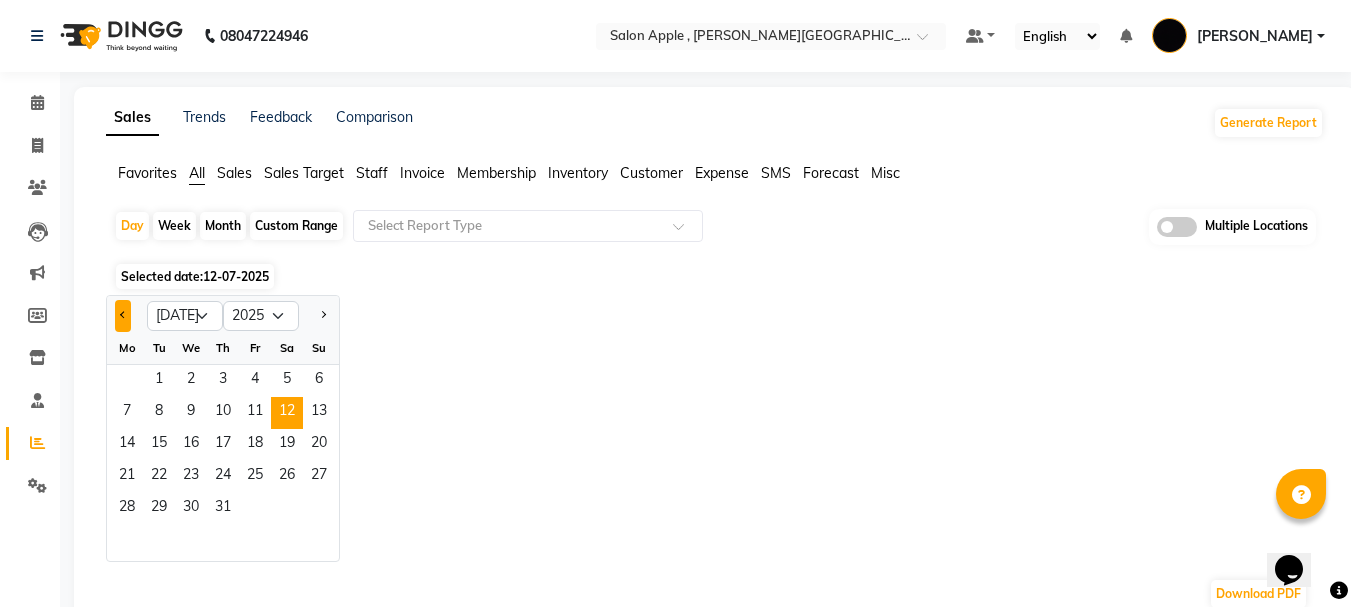 click 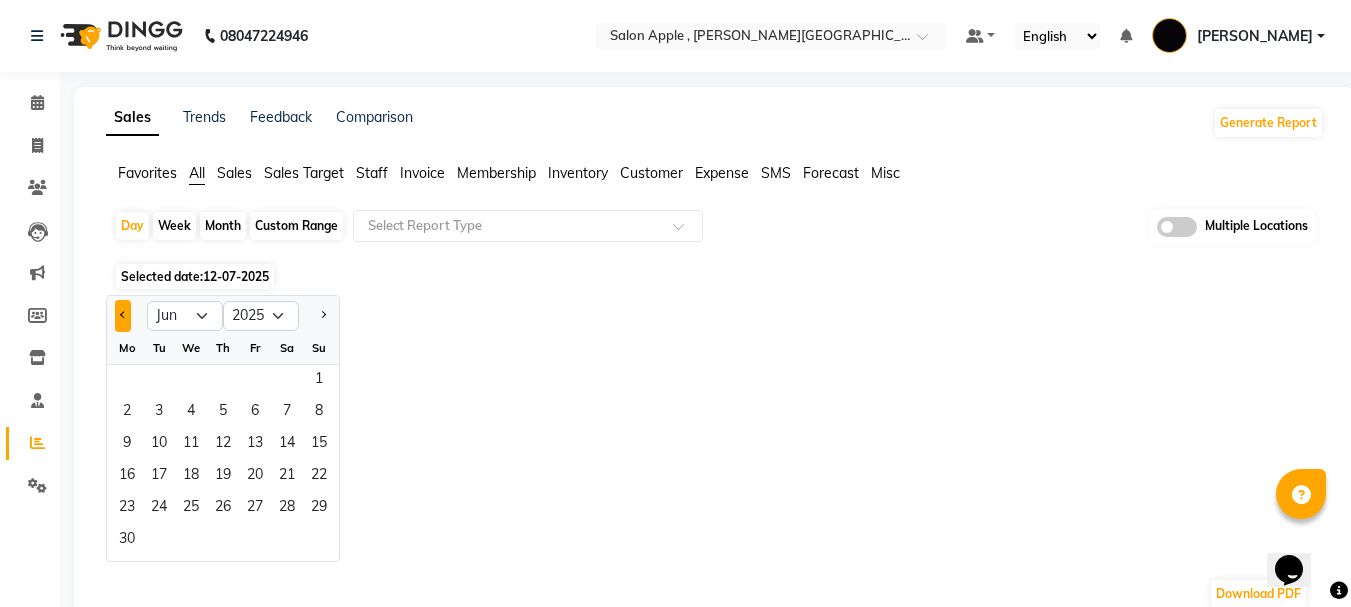 click 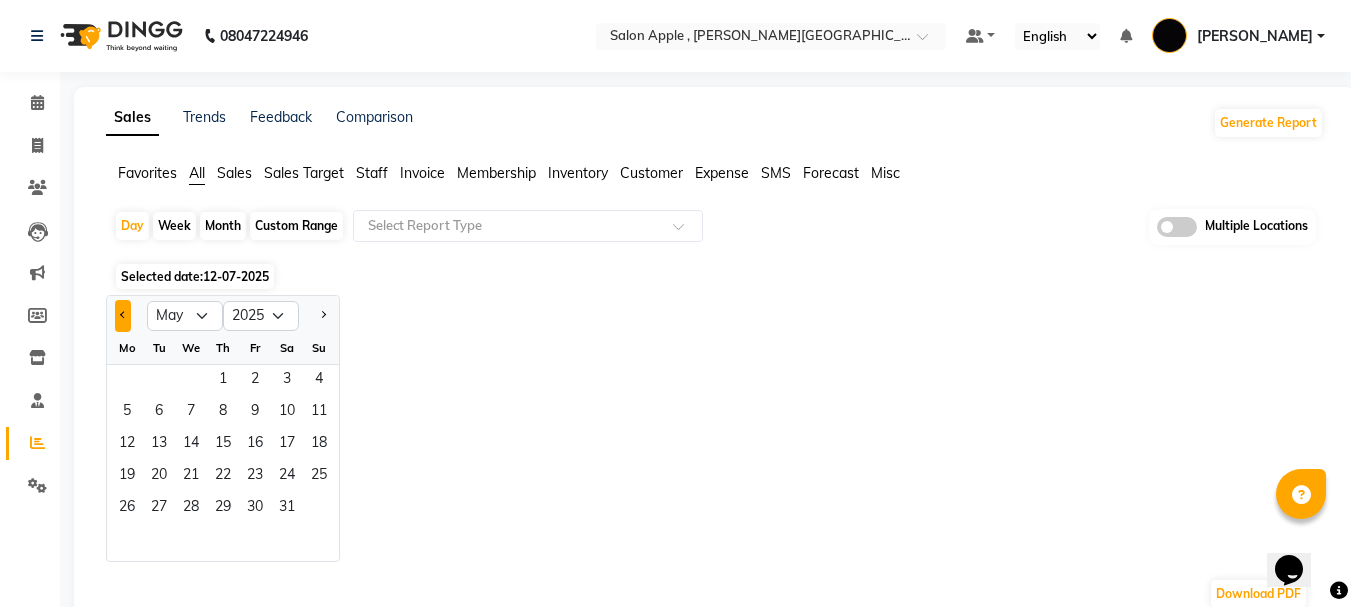 click 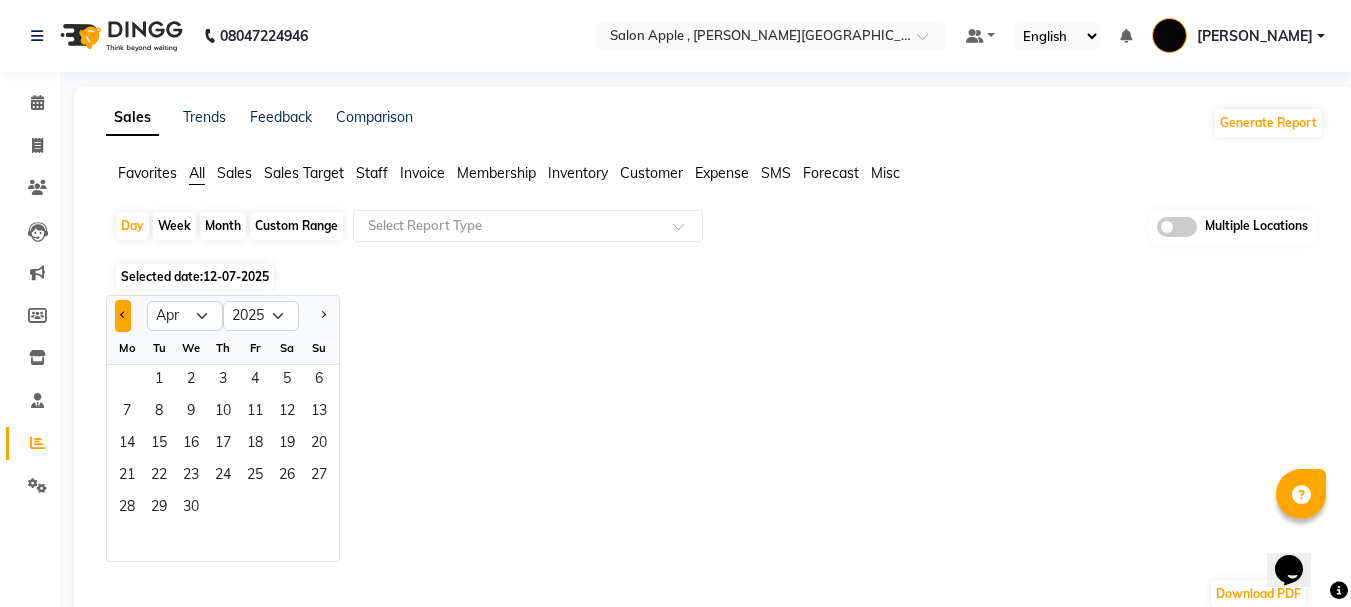click 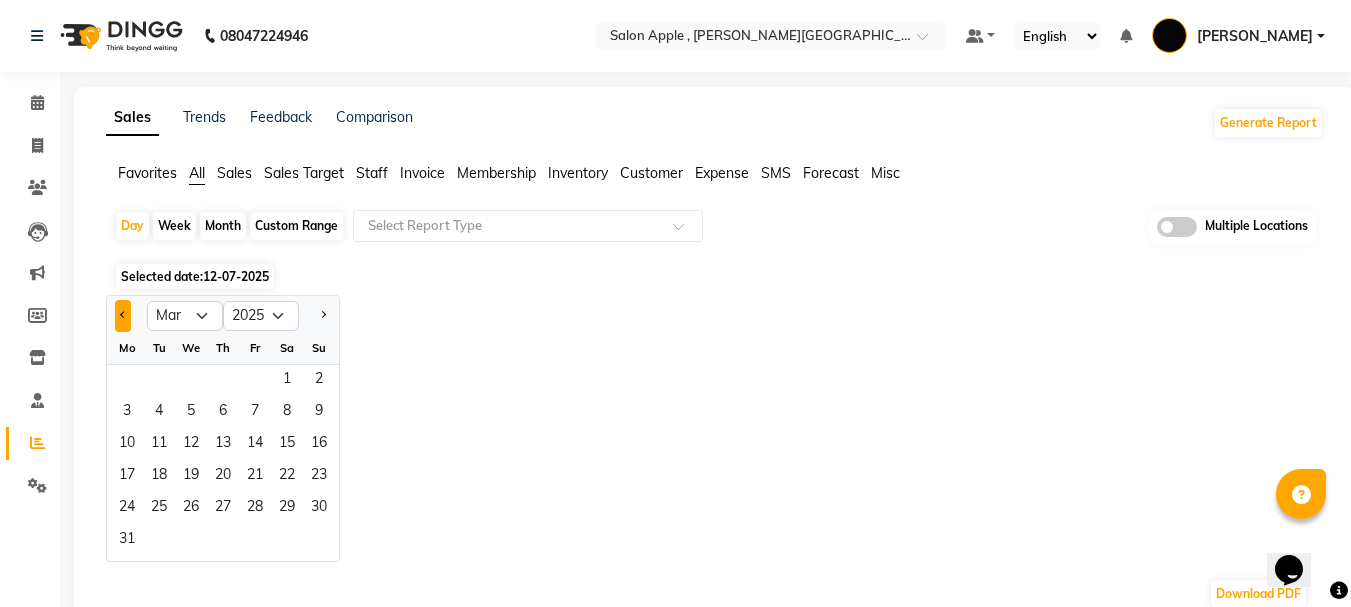 click 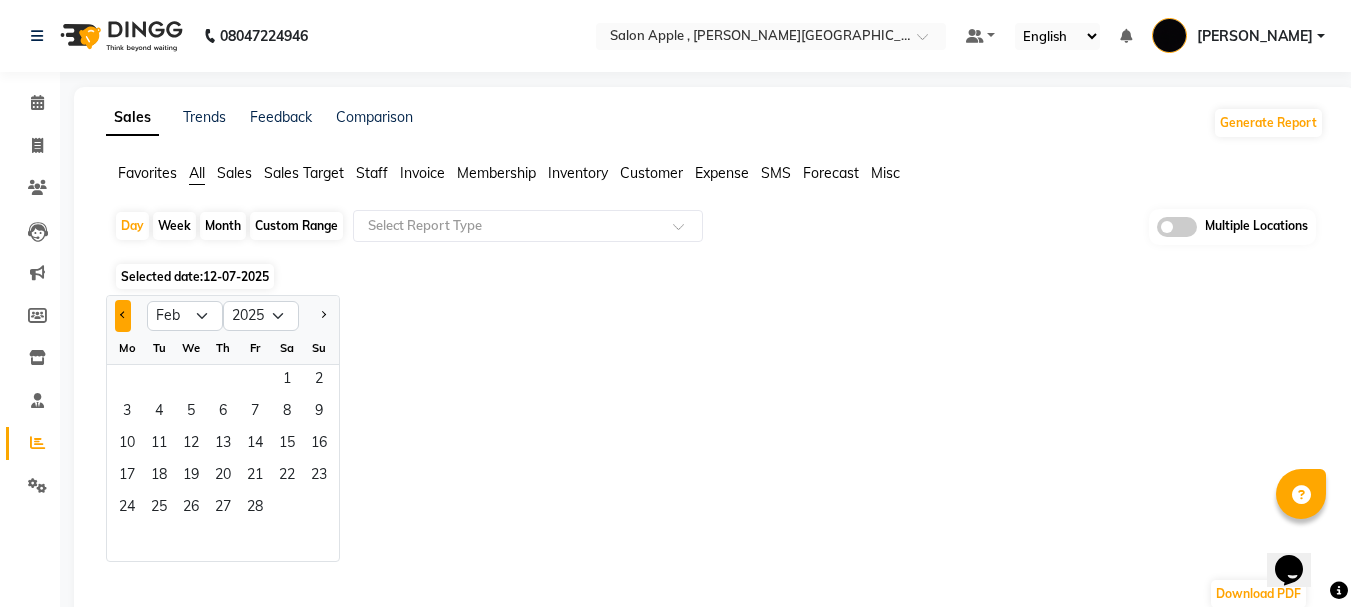 click 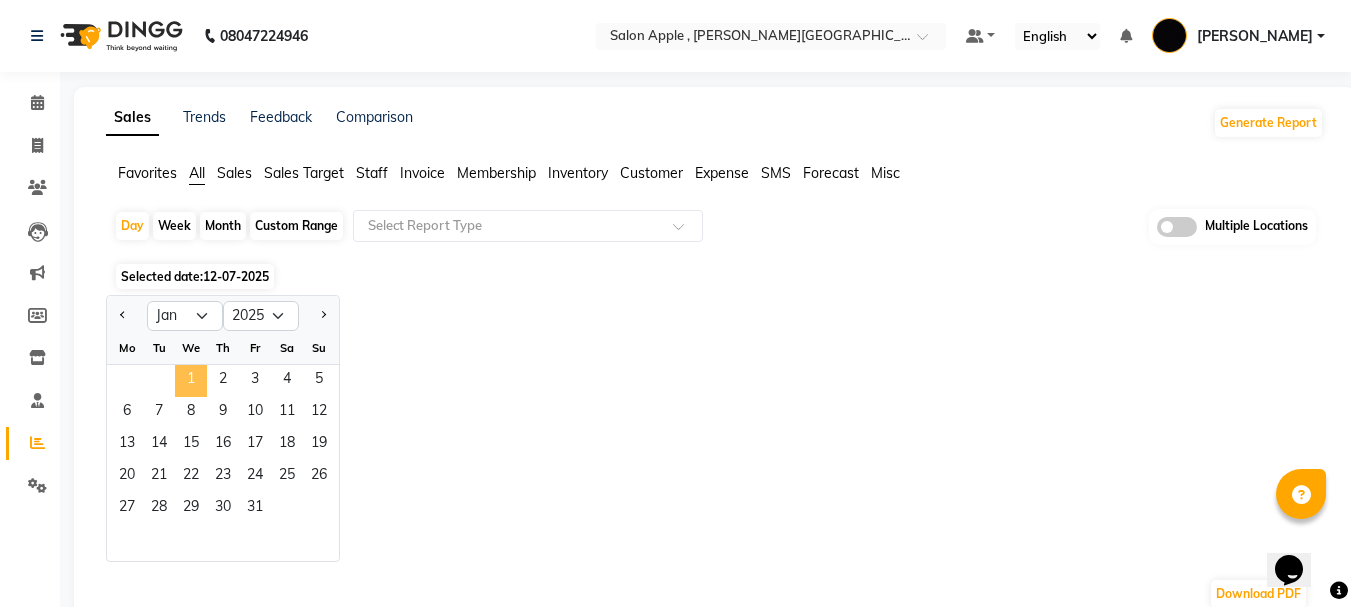 click on "1" 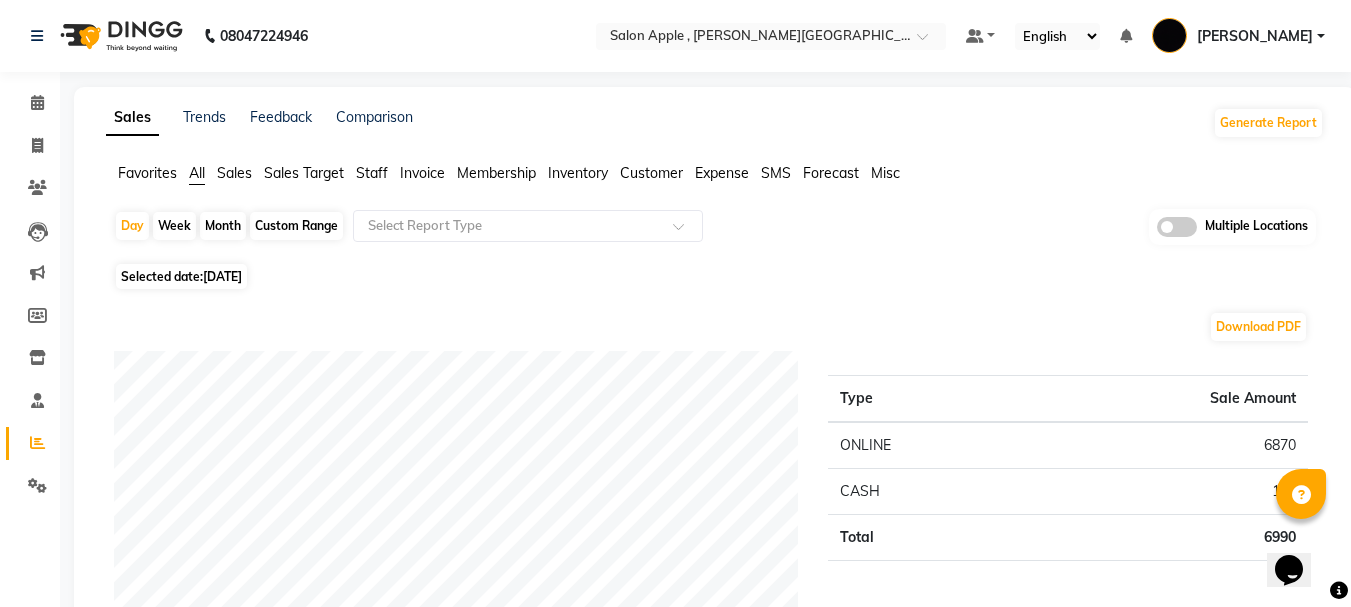 click on "Month" 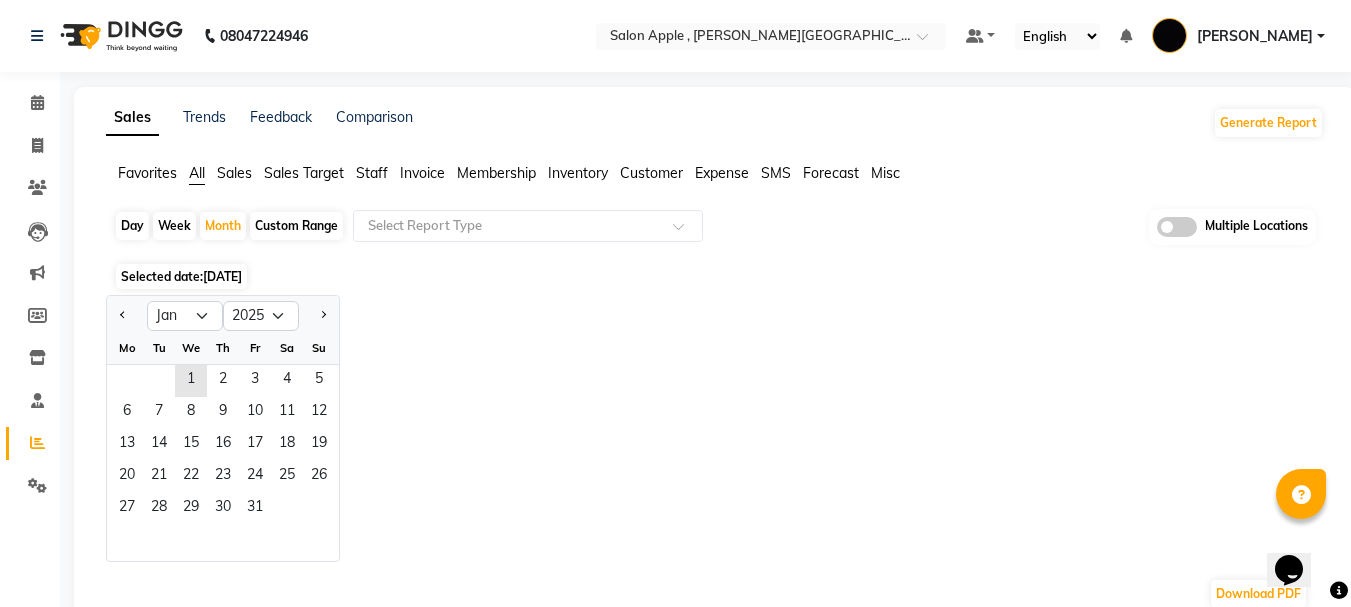 click on "Custom Range" 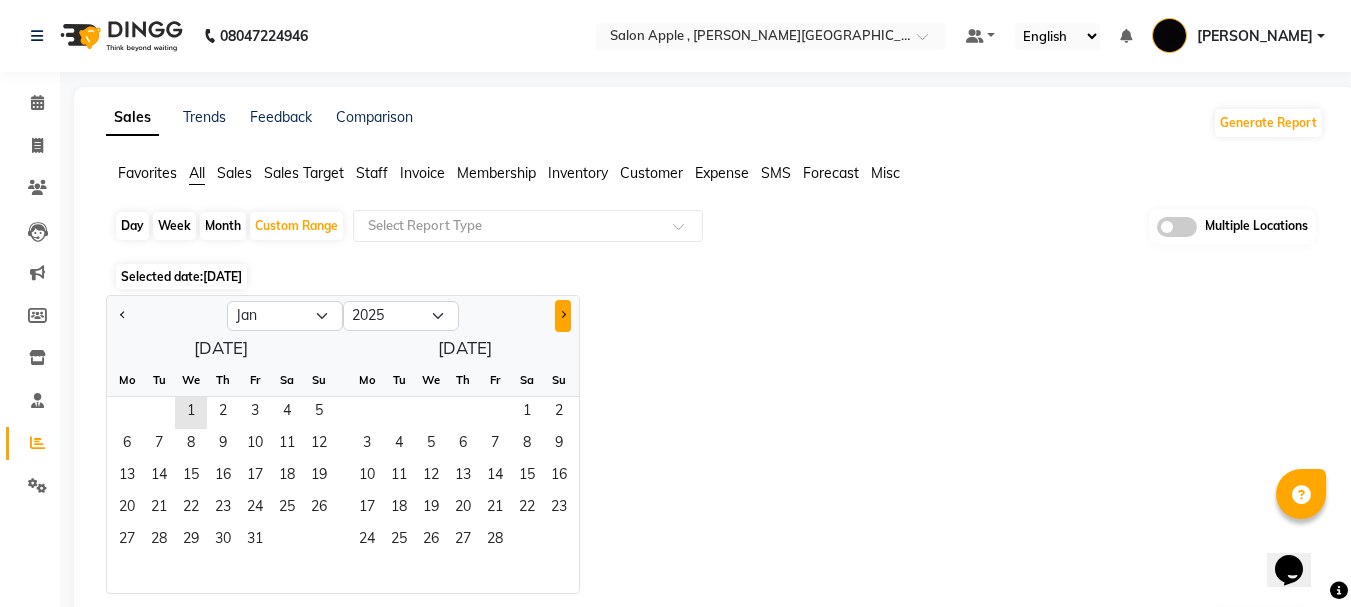 click 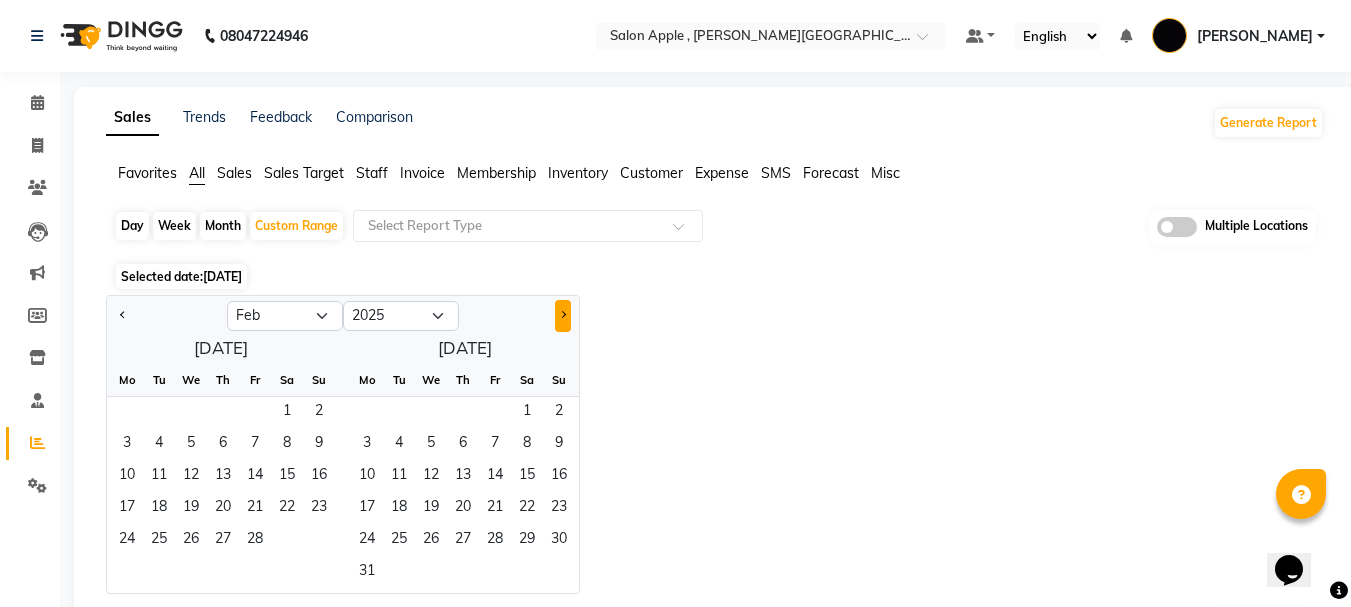 click 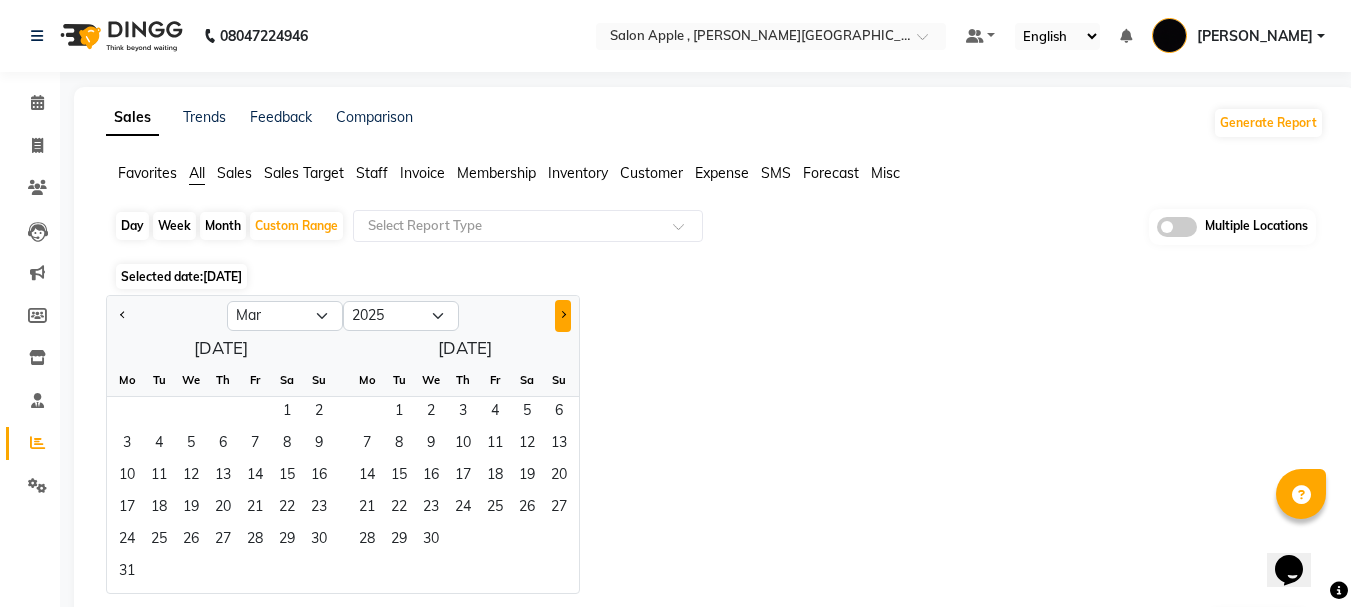 click 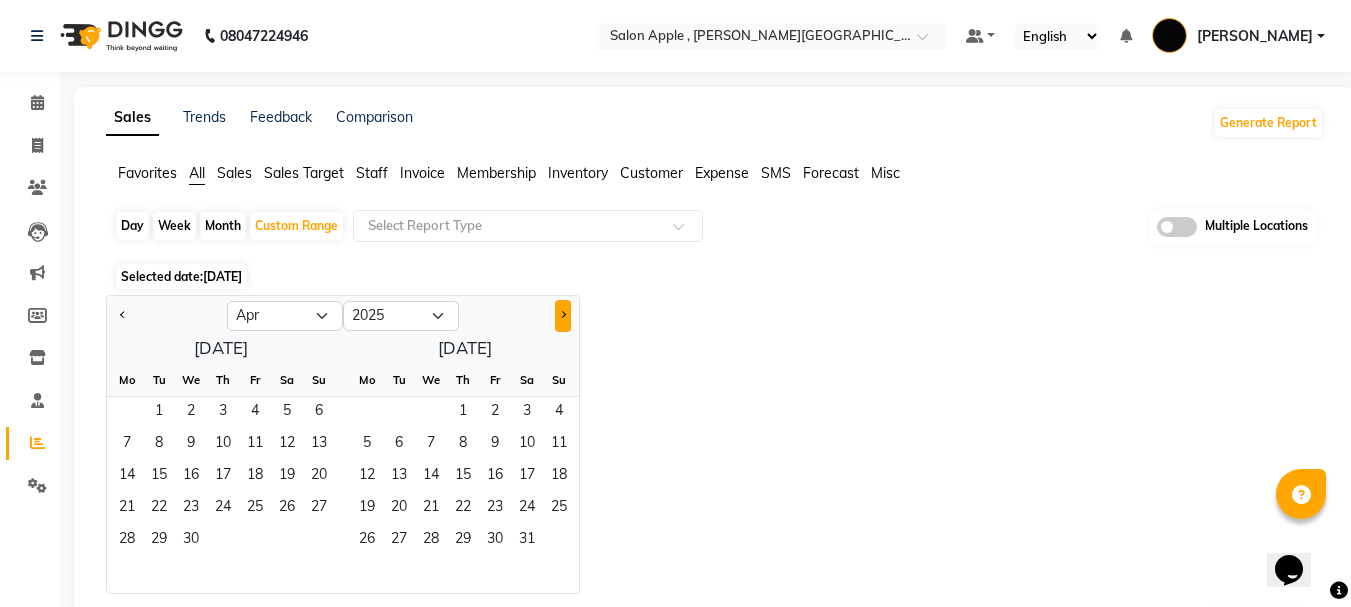 click 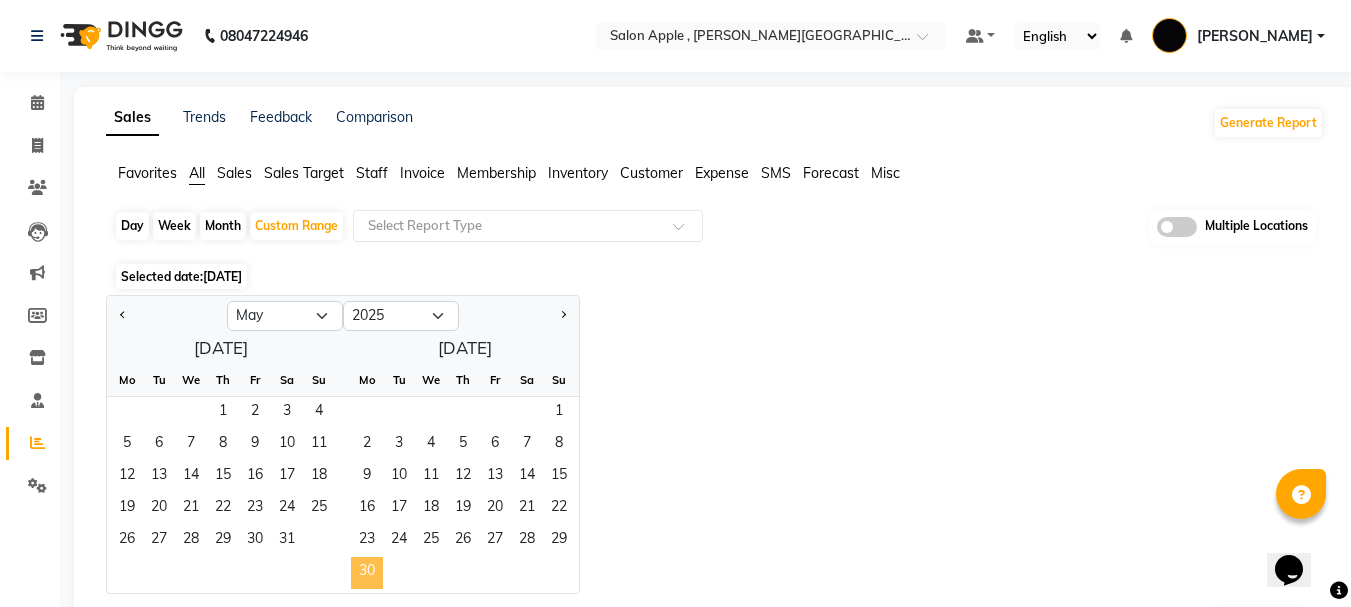 click on "30" 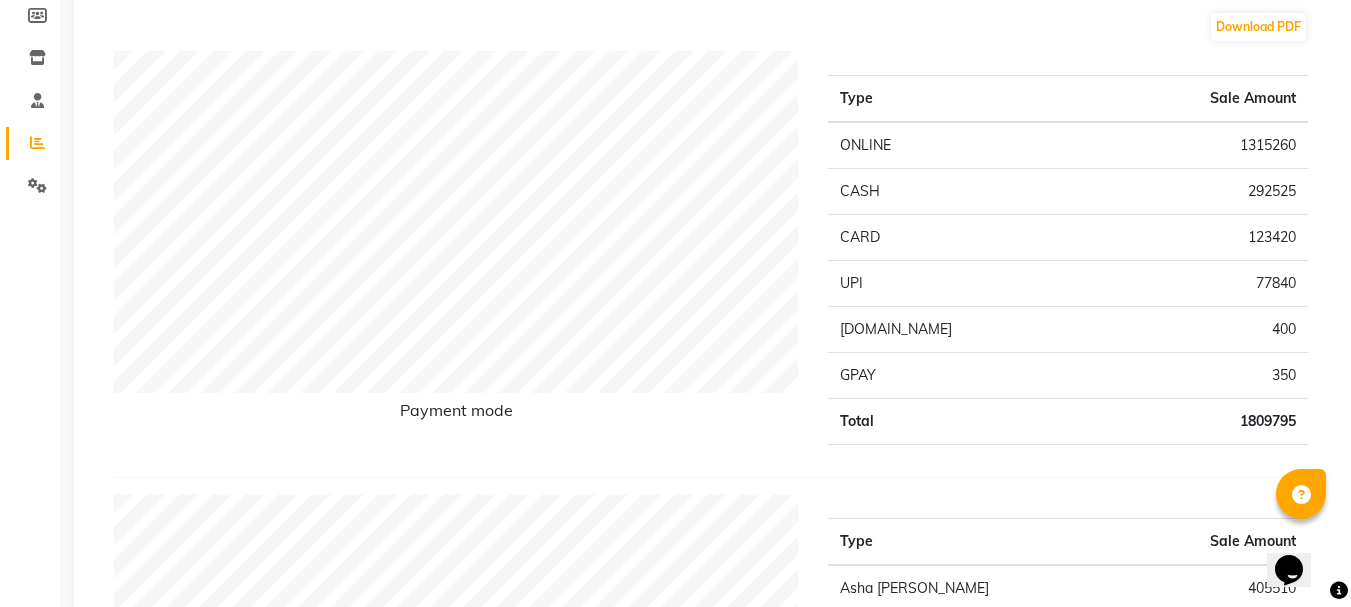 scroll, scrollTop: 0, scrollLeft: 0, axis: both 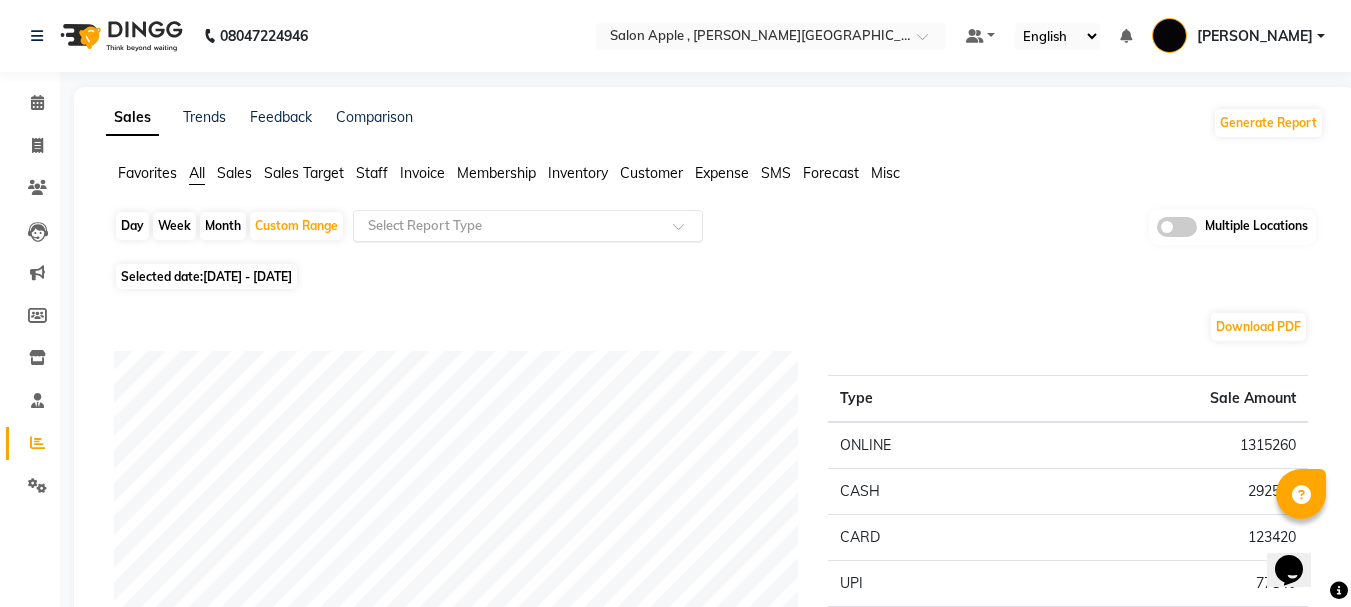 click 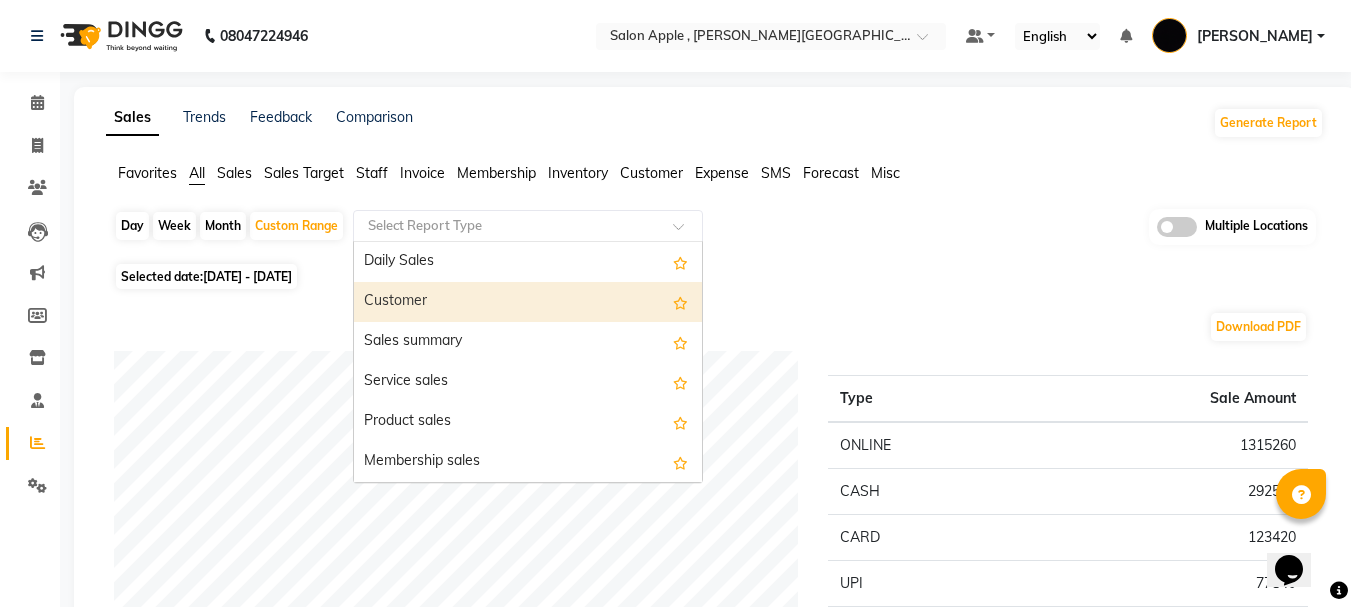click on "Customer" at bounding box center (528, 302) 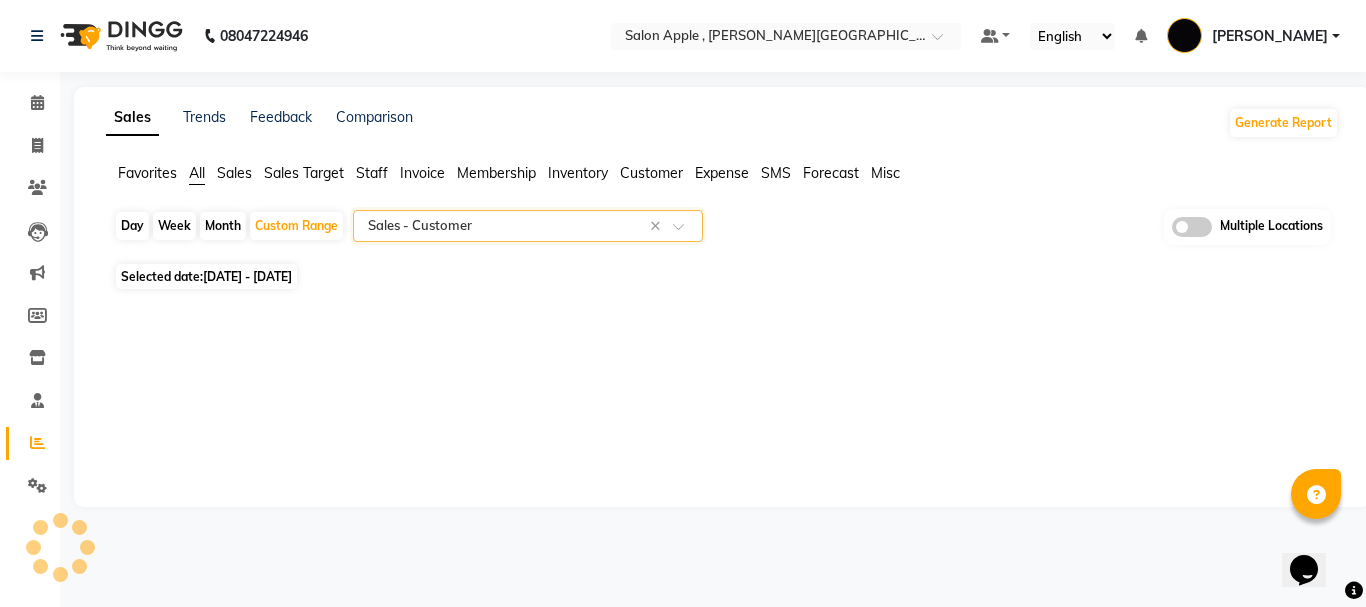 select on "full_report" 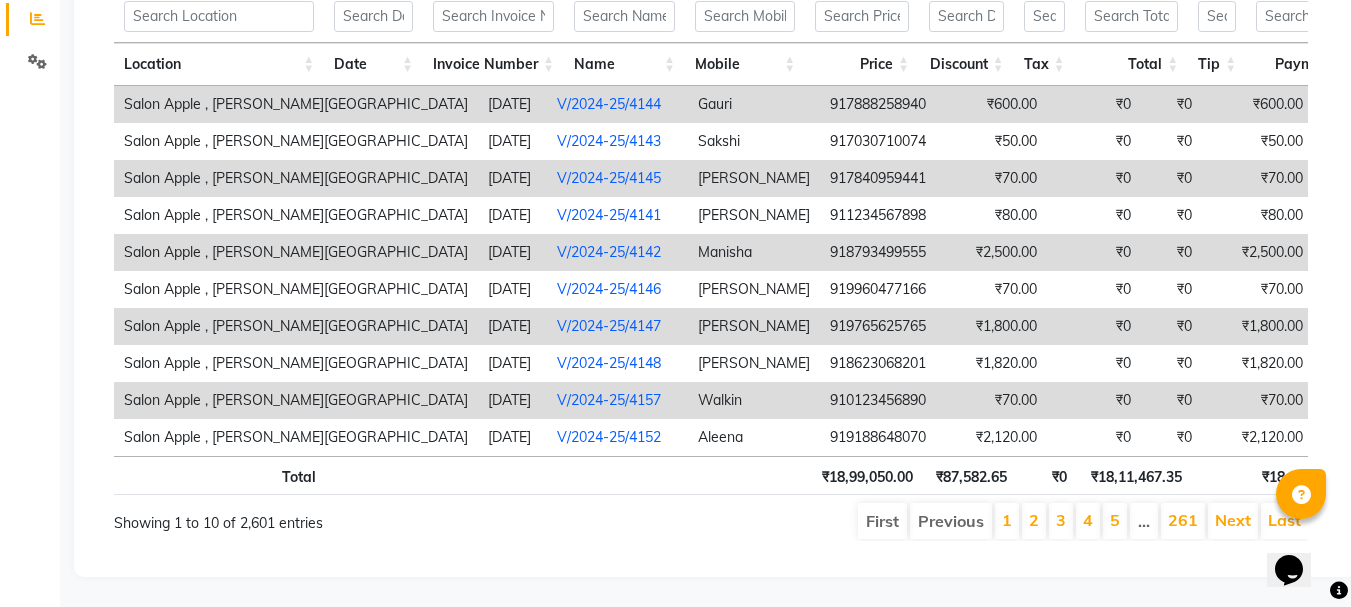 scroll, scrollTop: 54, scrollLeft: 0, axis: vertical 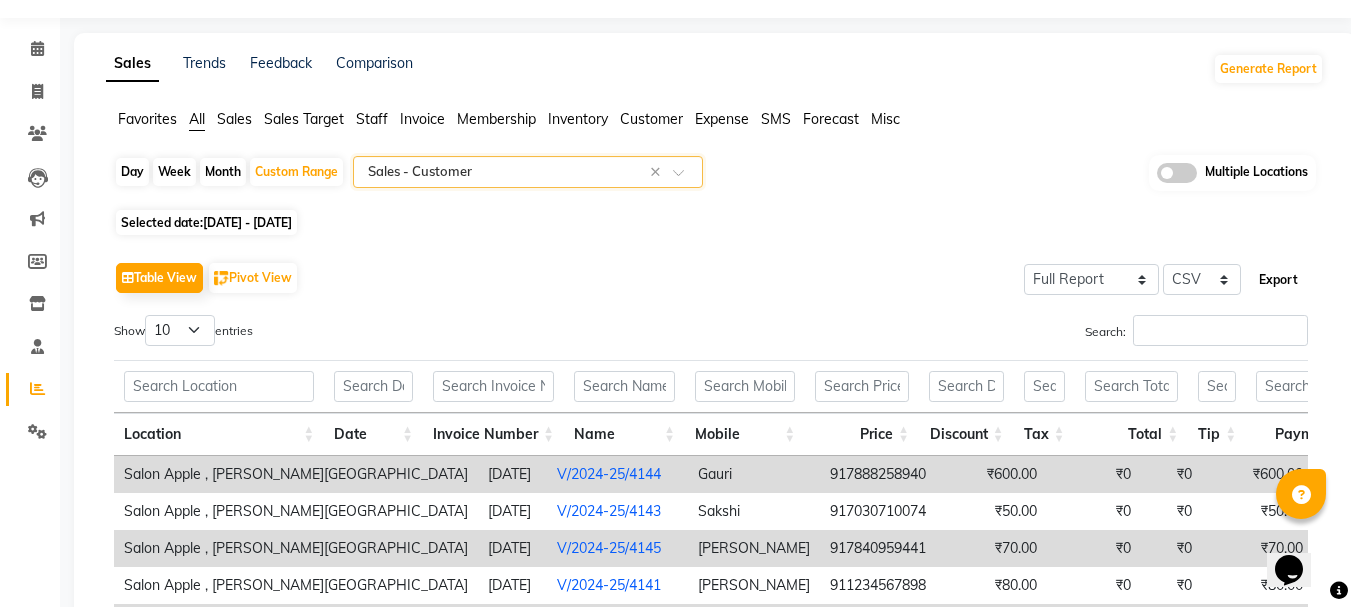 click on "Export" 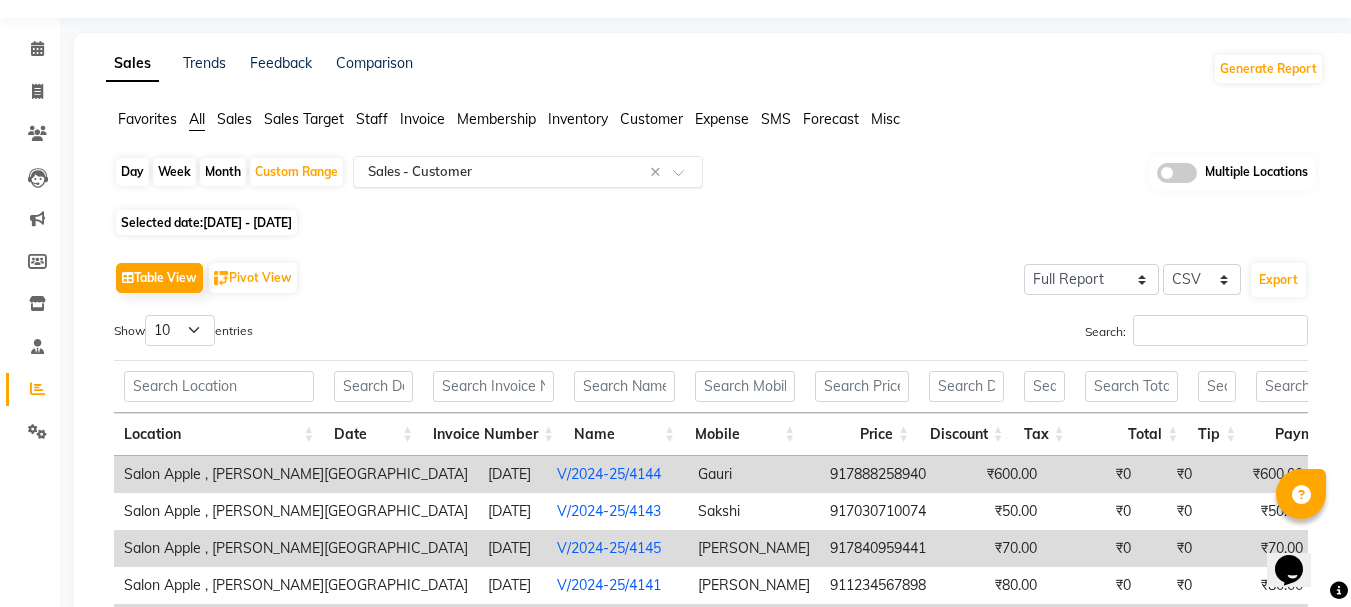 click 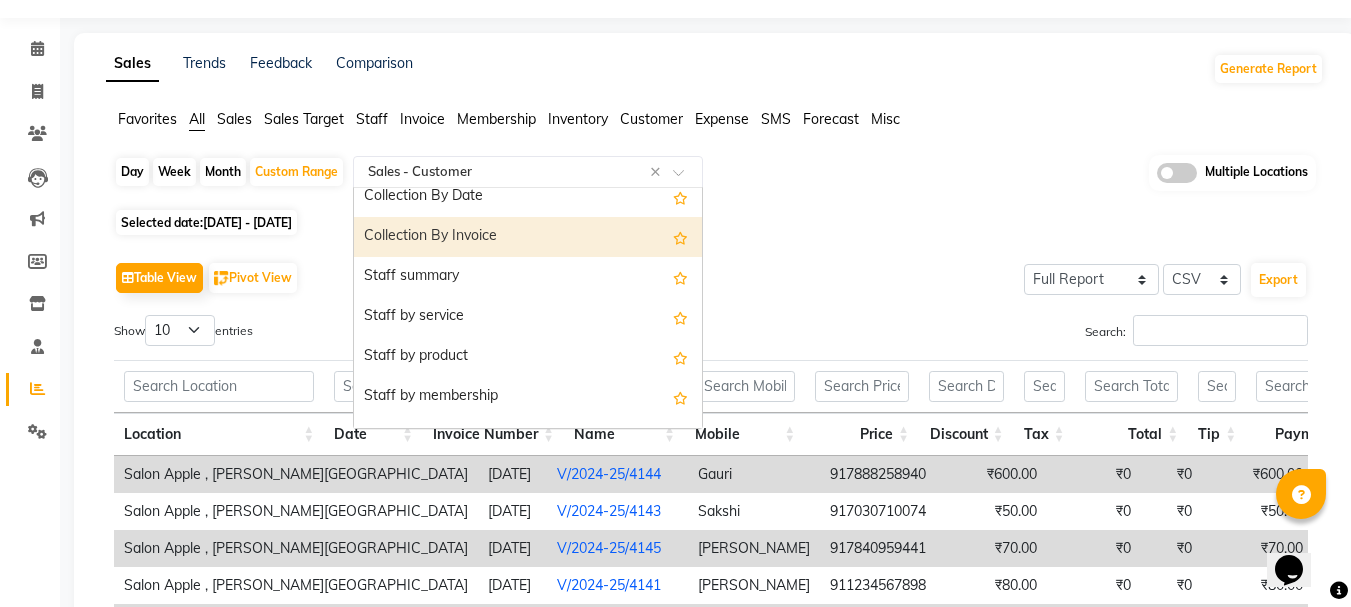 scroll, scrollTop: 700, scrollLeft: 0, axis: vertical 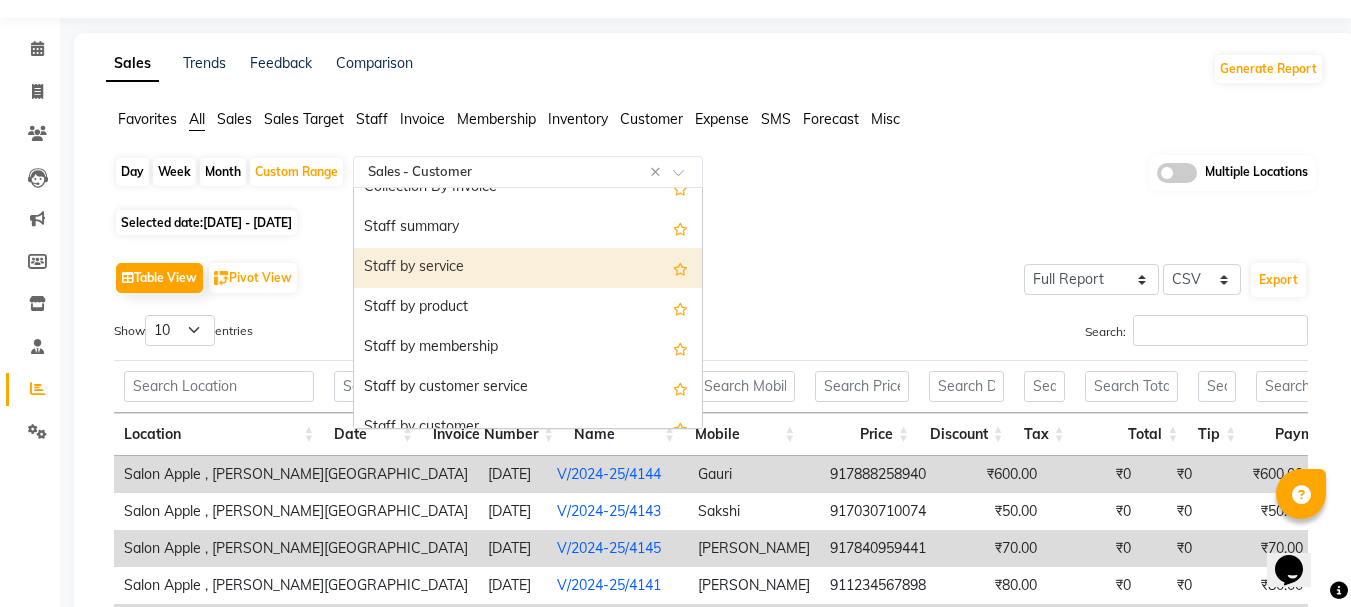 click on "Staff by service" at bounding box center (528, 268) 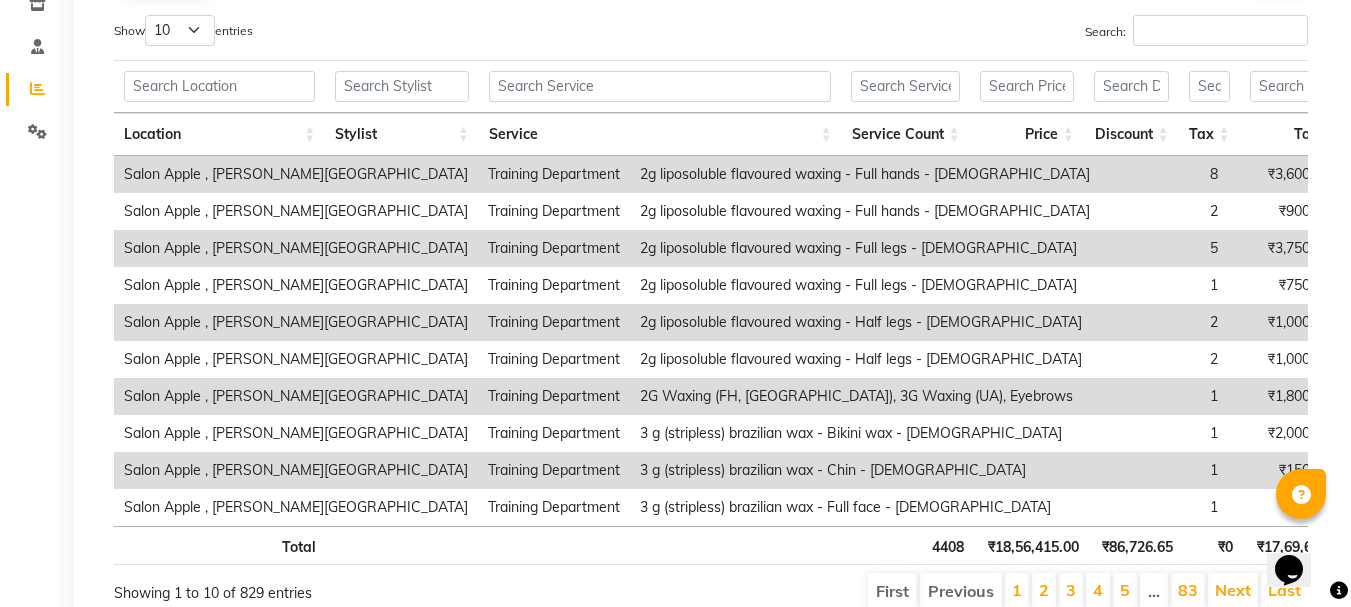 scroll, scrollTop: 0, scrollLeft: 0, axis: both 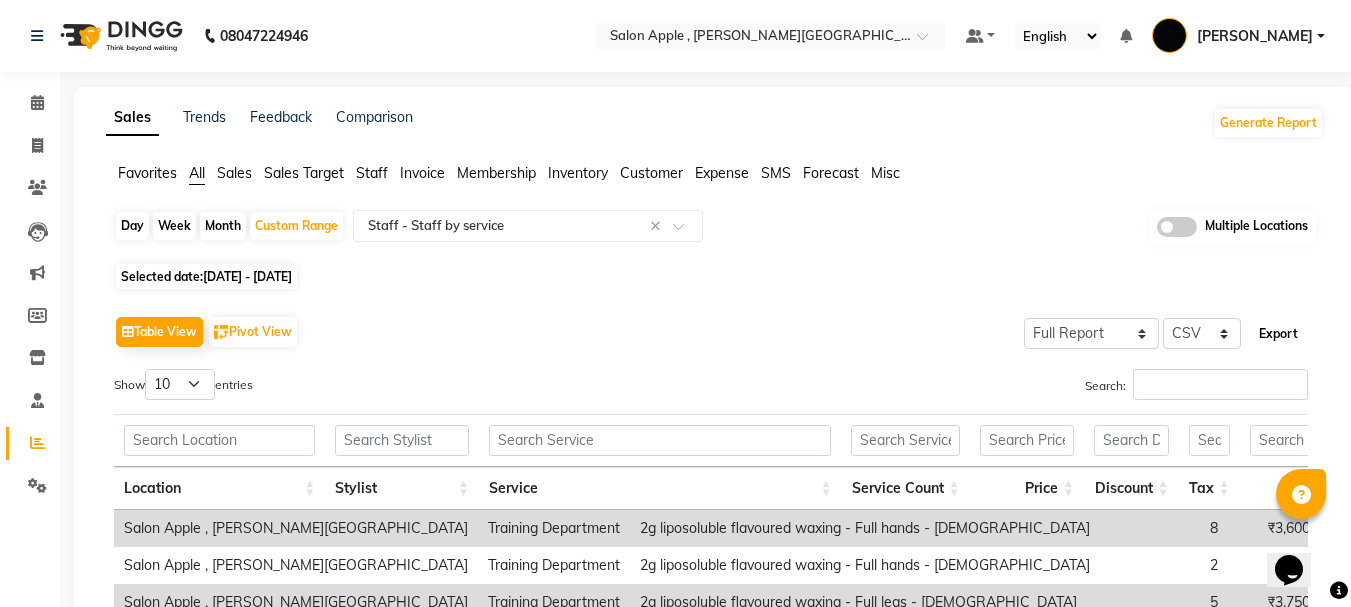 click on "Export" 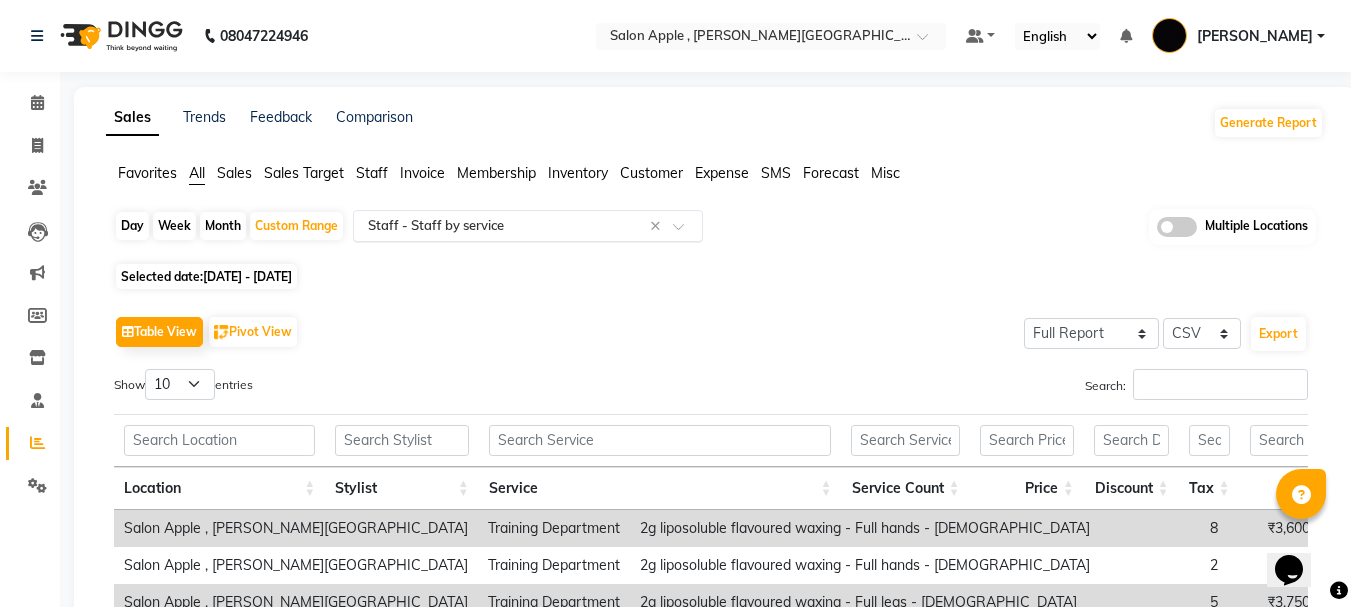 click 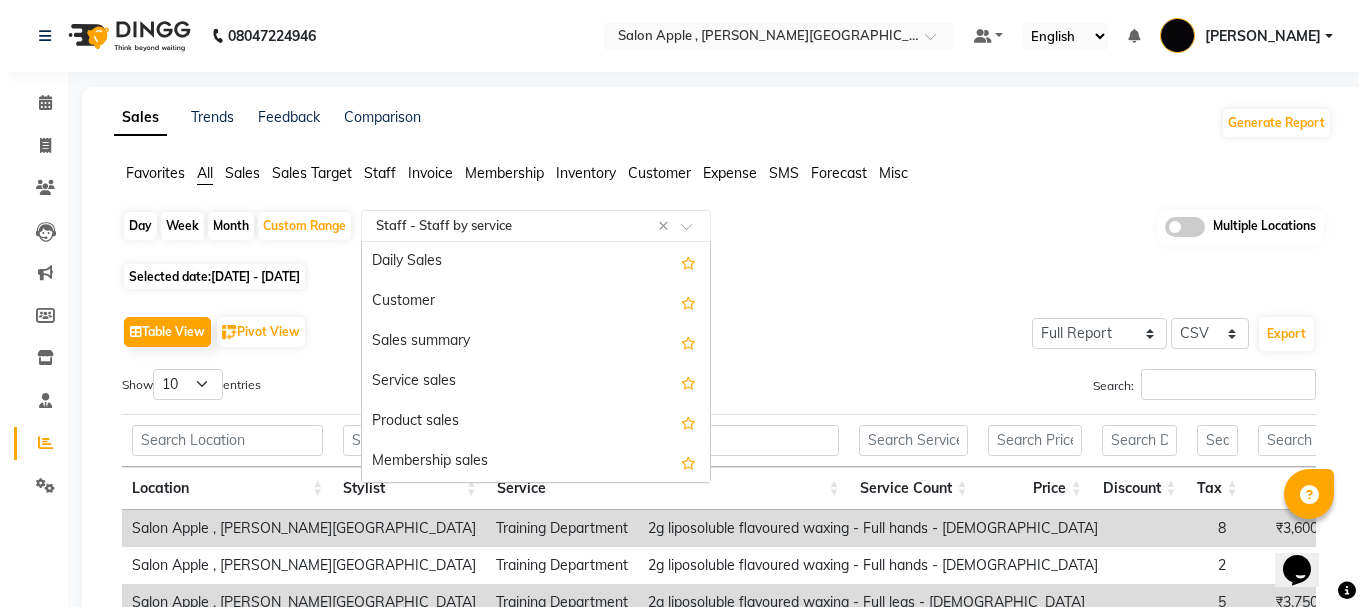 scroll, scrollTop: 760, scrollLeft: 0, axis: vertical 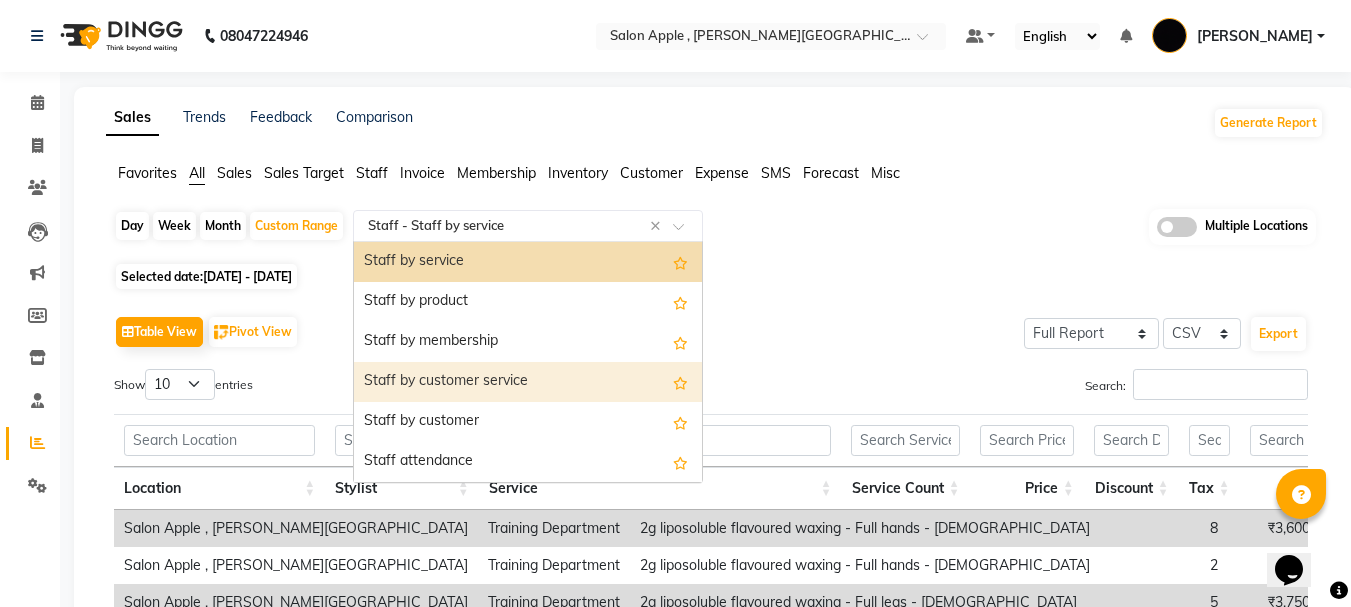 click on "Staff by customer service" at bounding box center (528, 382) 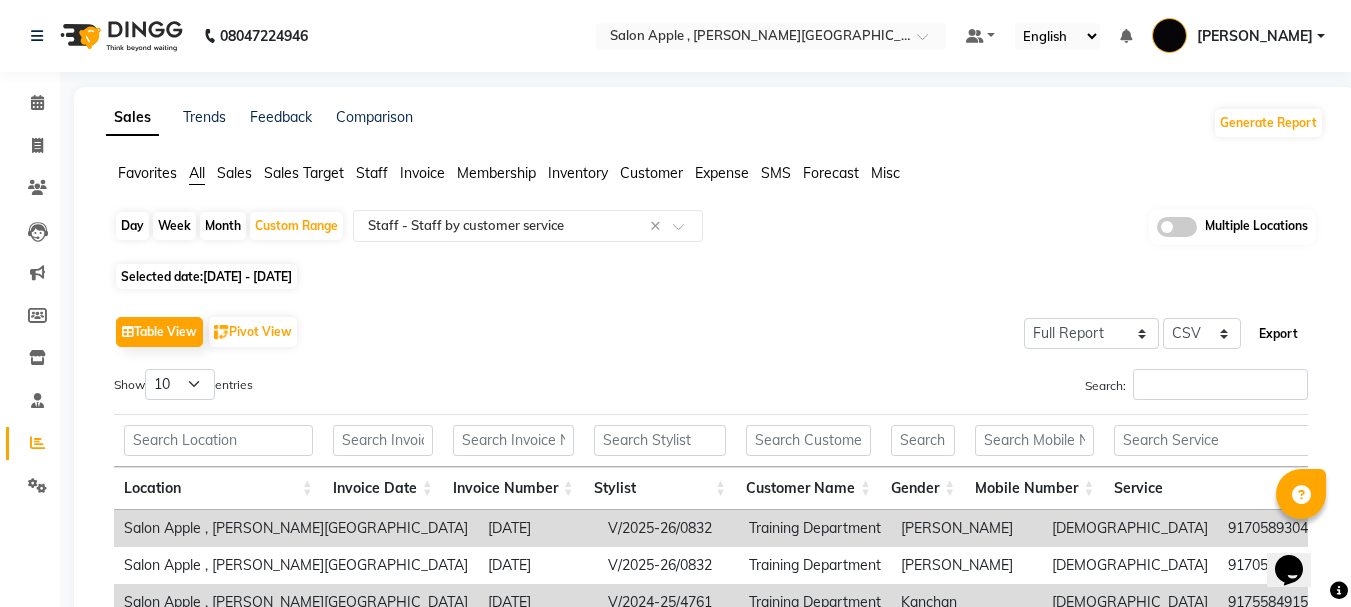 click on "Export" 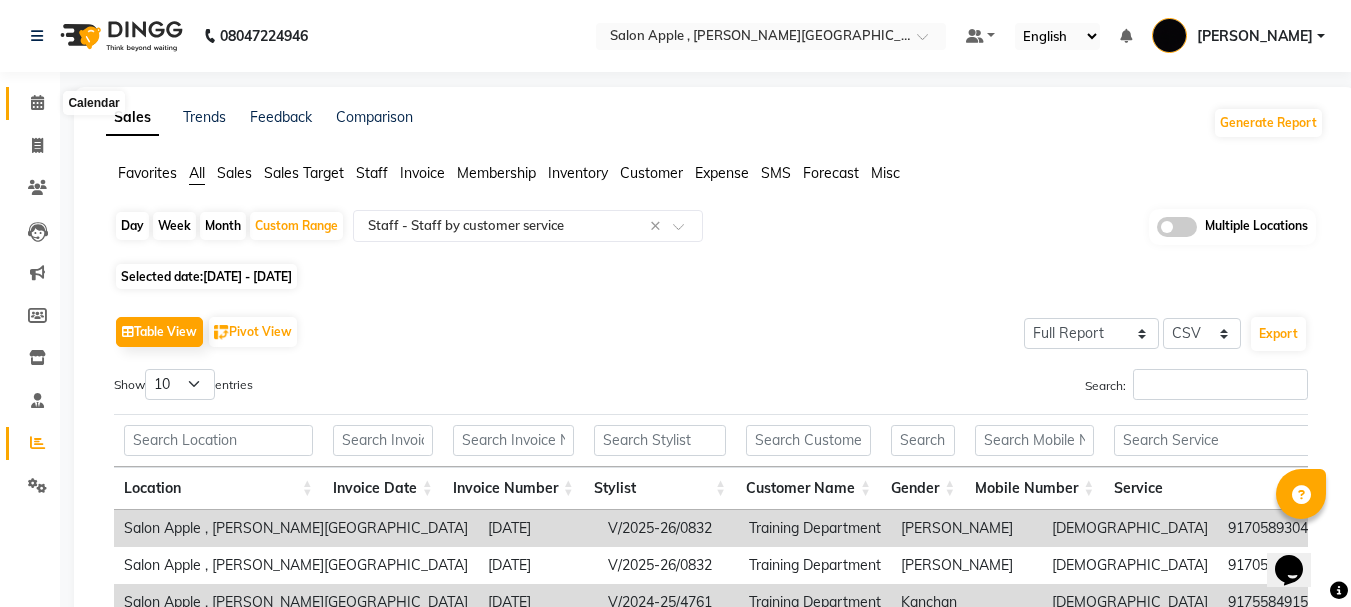 click 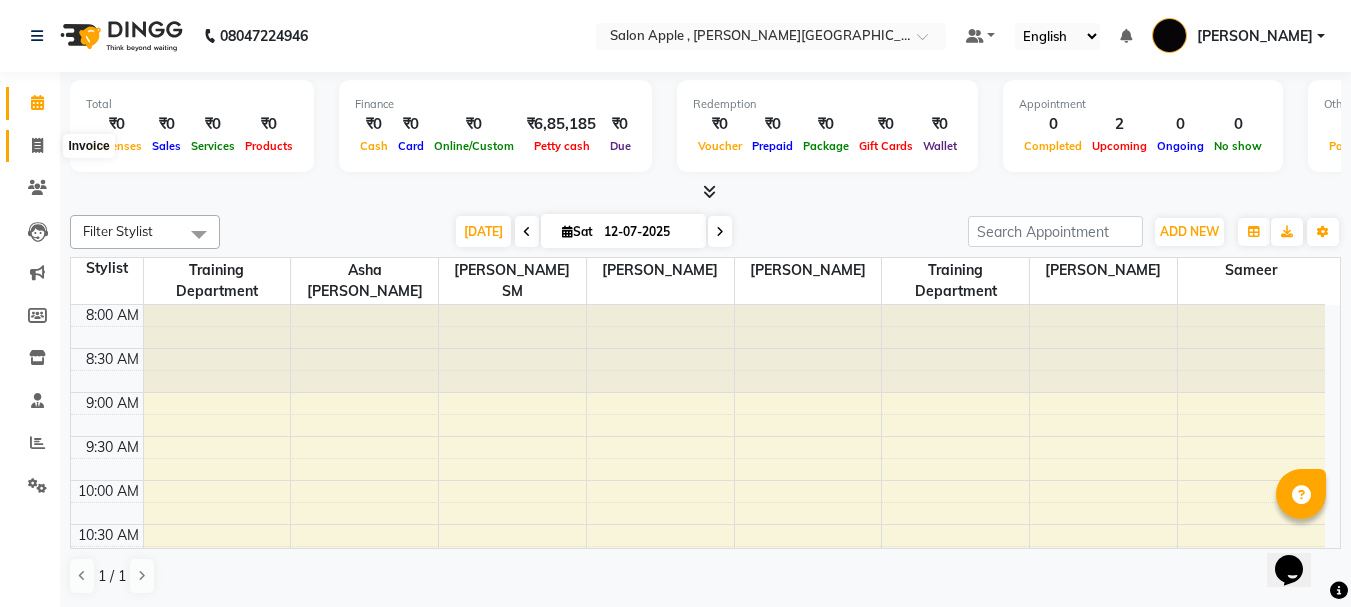 click 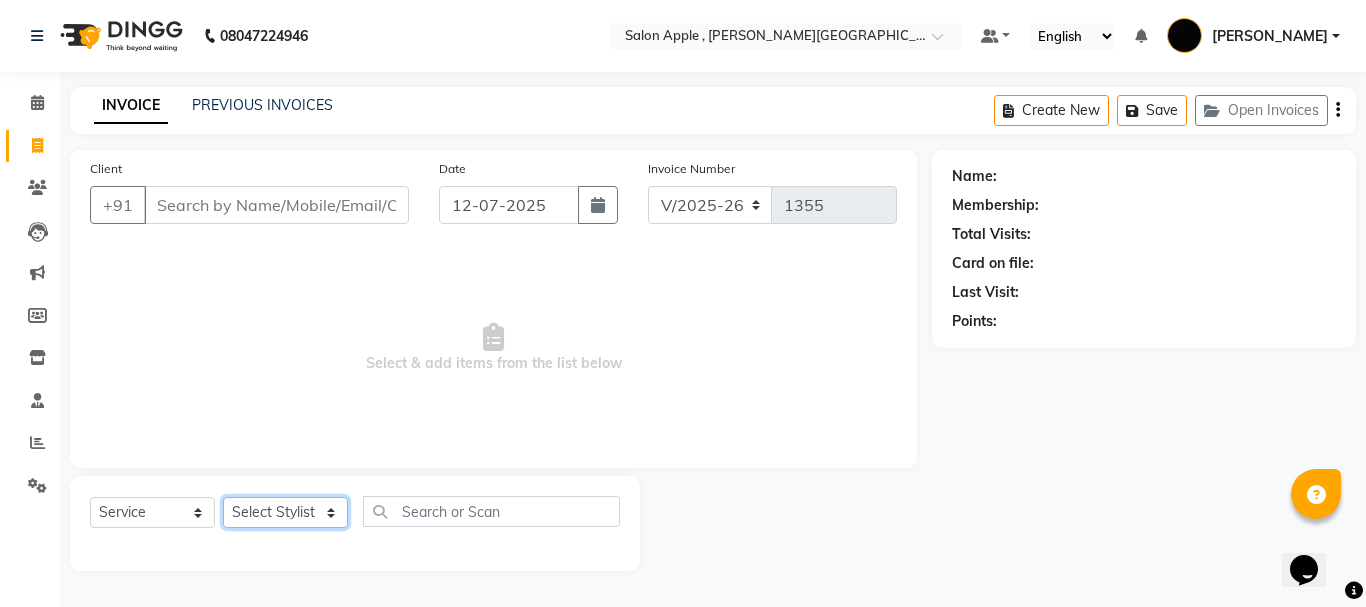 click on "Select Stylist Abhishek taywade Asha aanand Adsule bharat manger SM NEHA HAJARE Pragati Sameer Training Department Training Department" 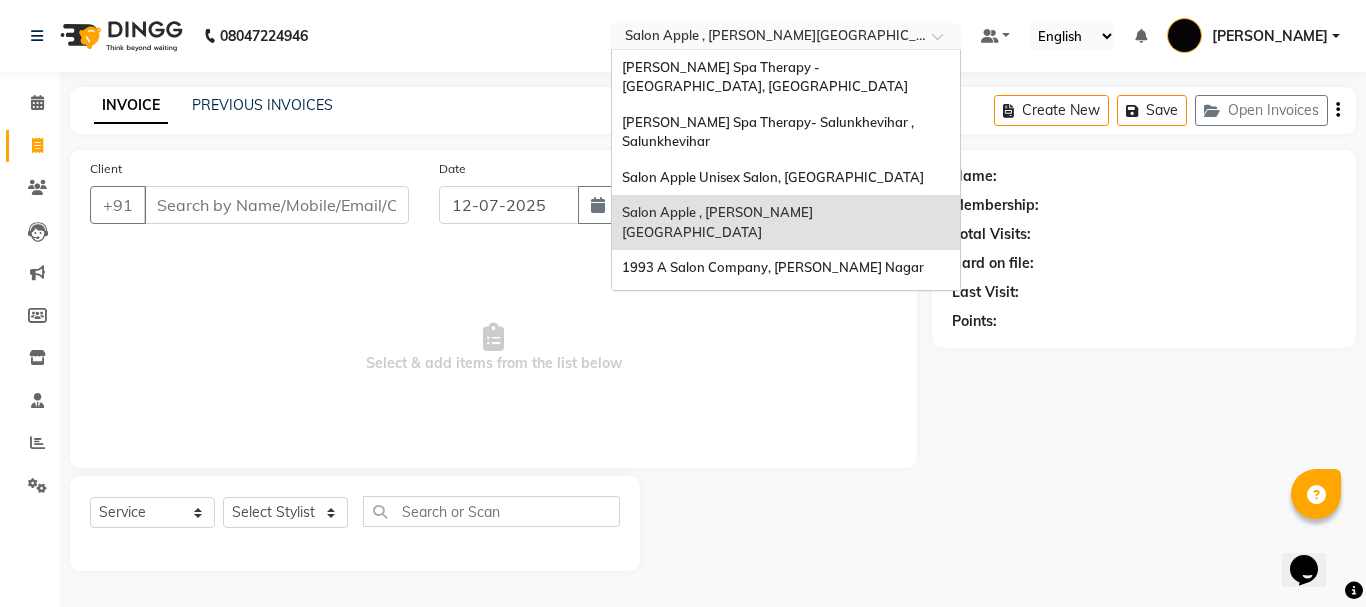 click at bounding box center (766, 38) 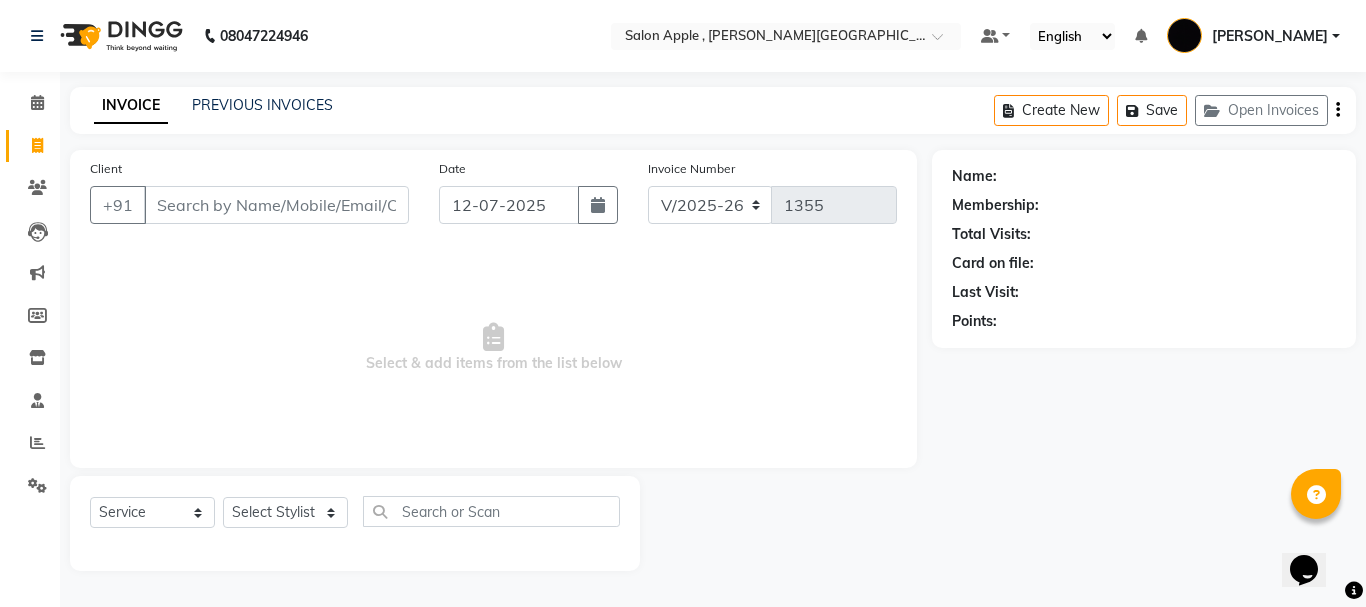 click on "[PERSON_NAME]" at bounding box center [1270, 36] 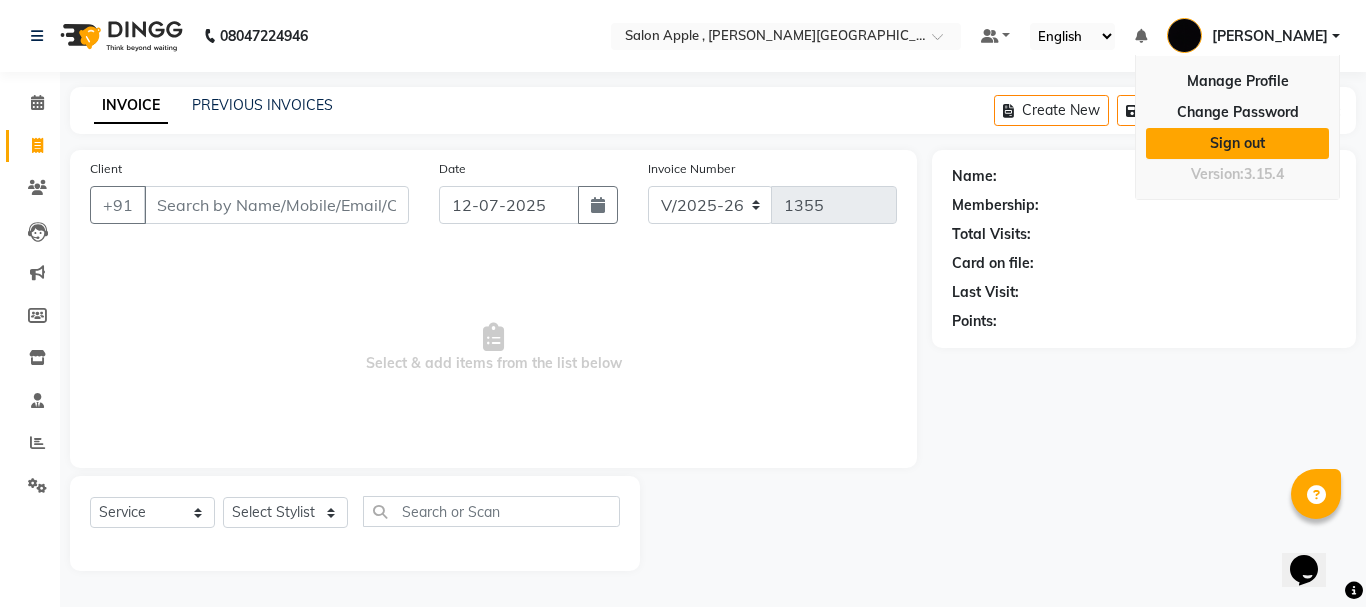 click on "Sign out" at bounding box center (1237, 143) 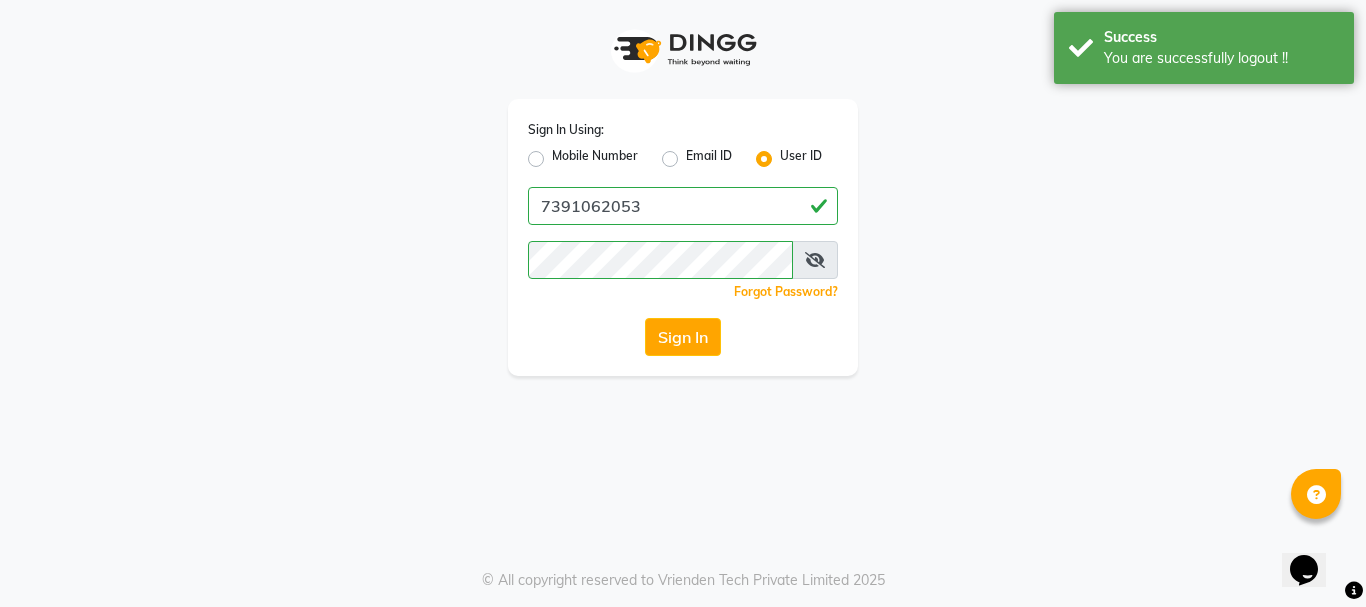 click on "Mobile Number" 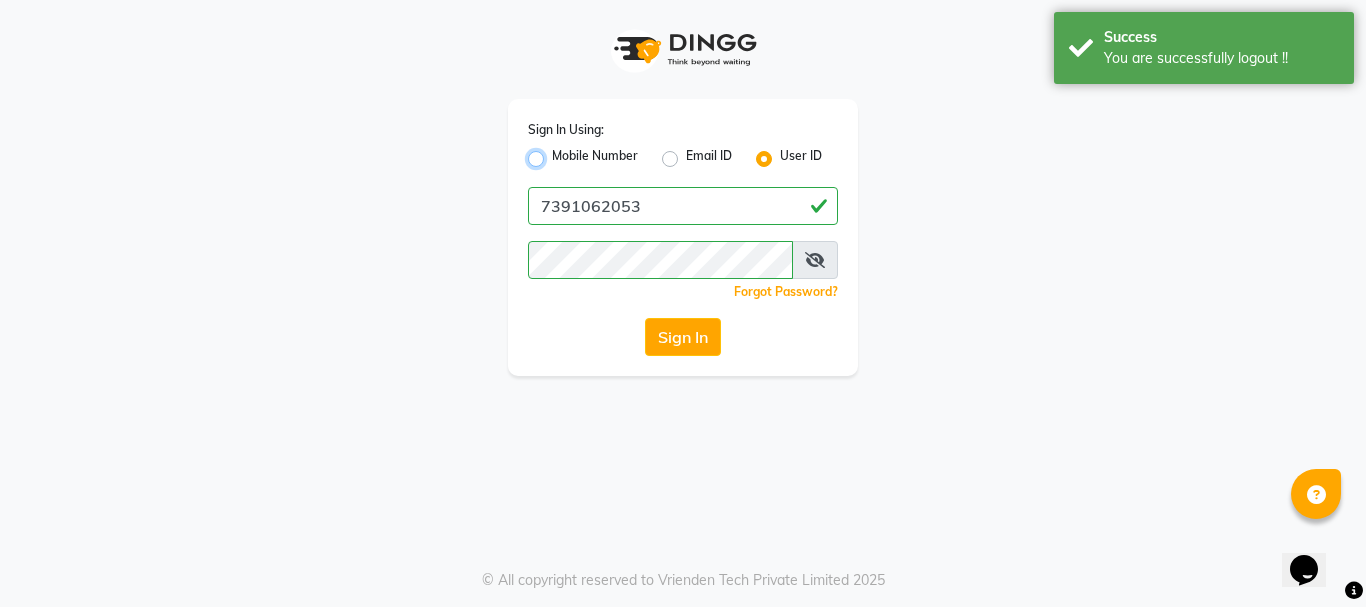 click on "Mobile Number" at bounding box center [558, 153] 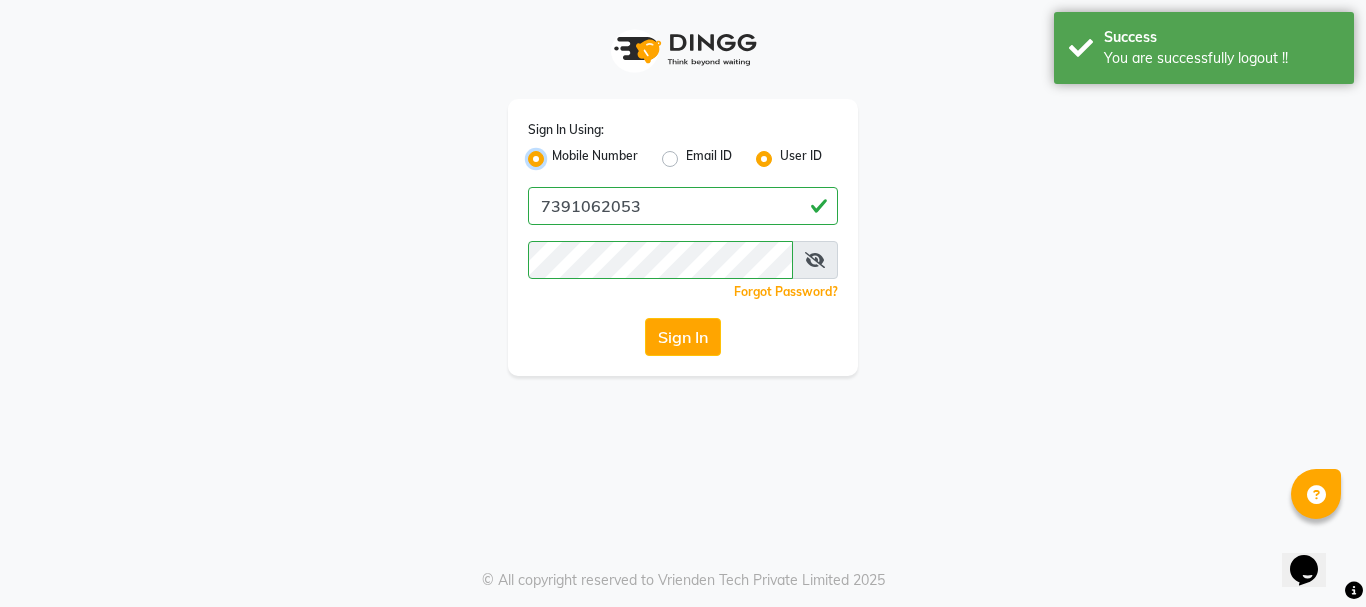 radio on "false" 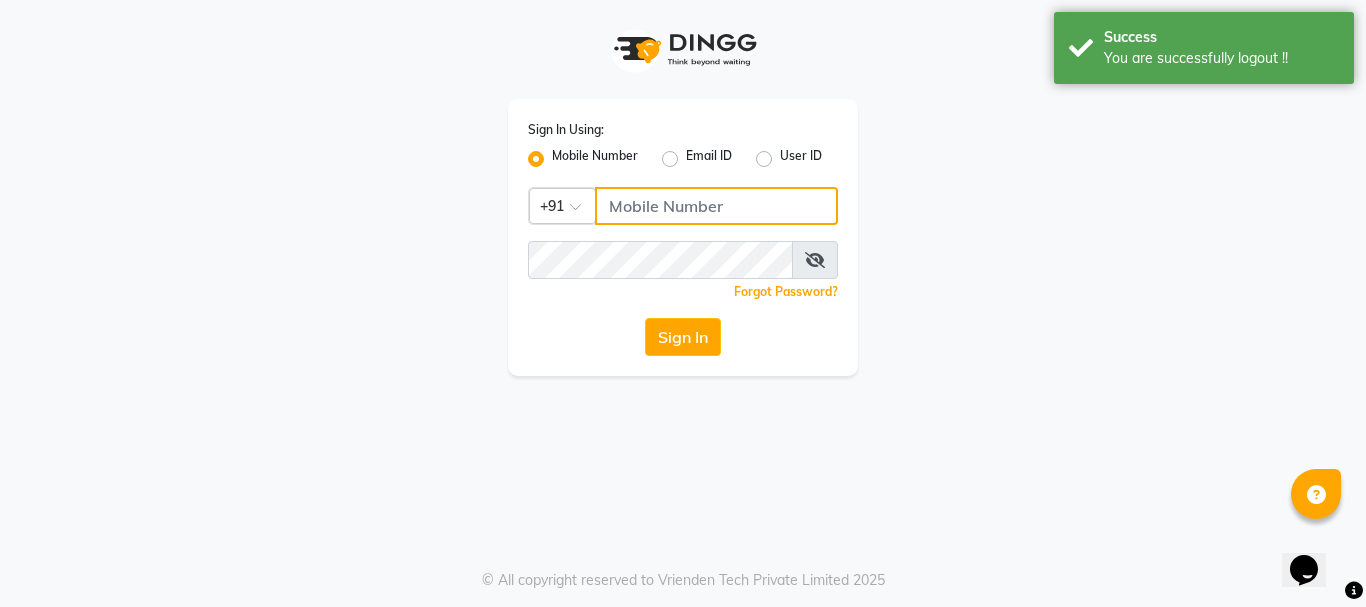 click 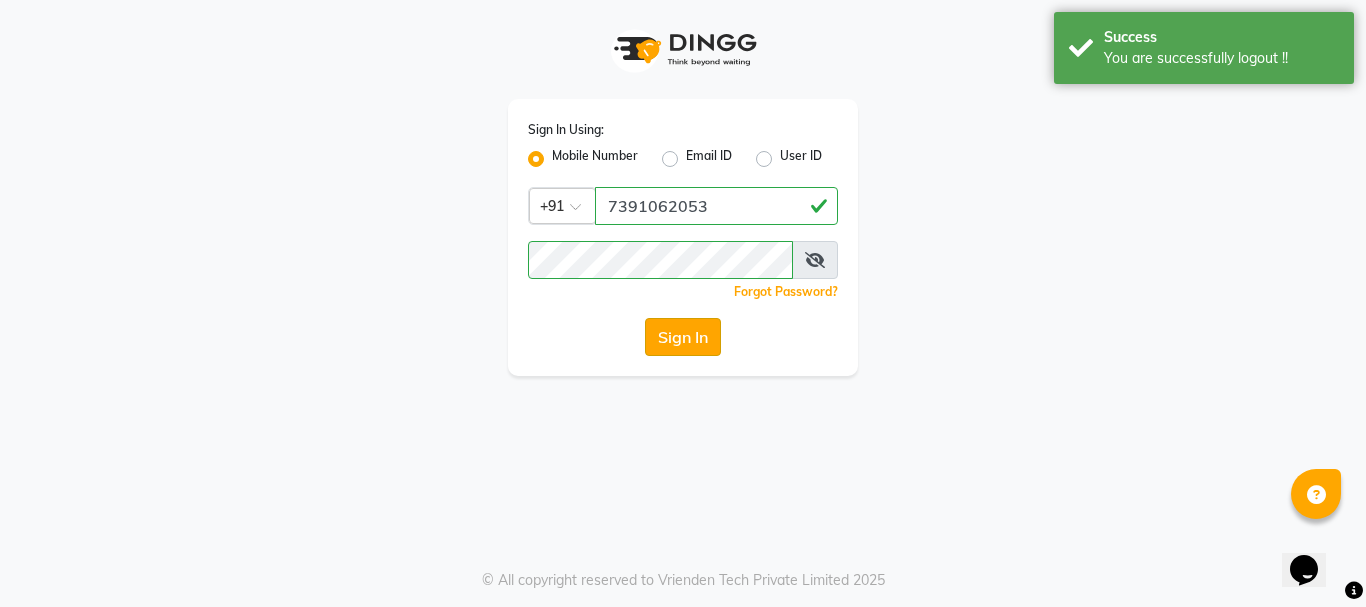 click on "Sign In" 